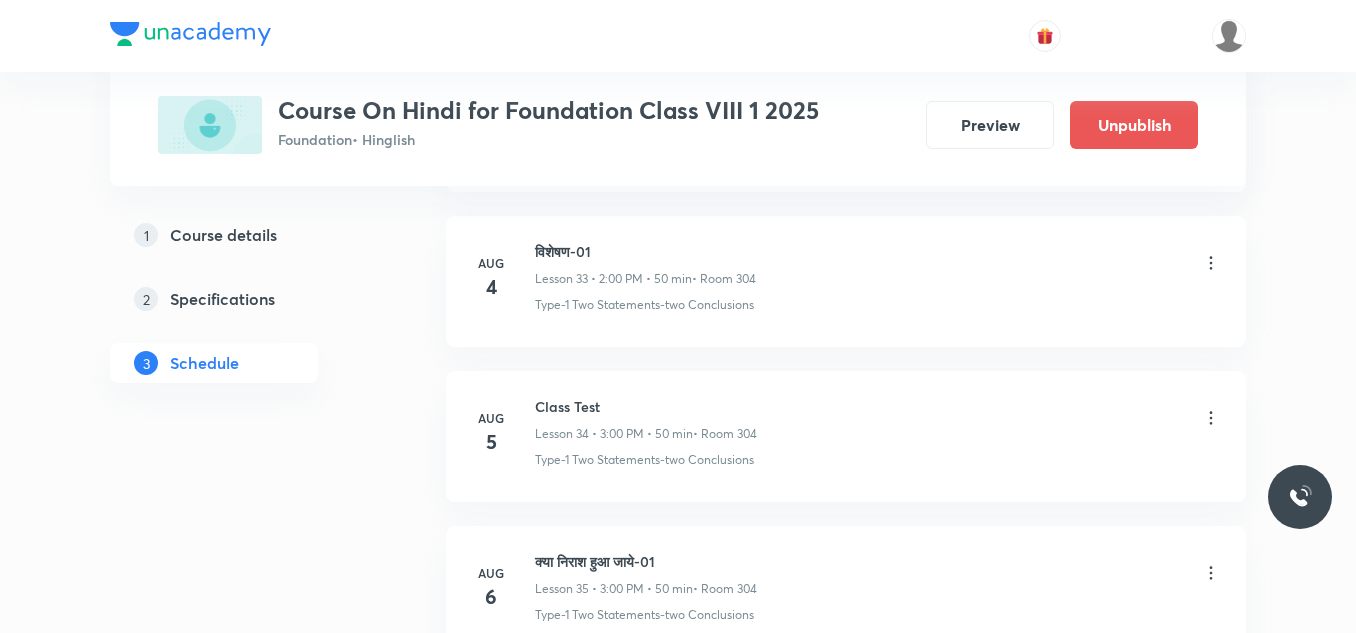 scroll, scrollTop: 6183, scrollLeft: 0, axis: vertical 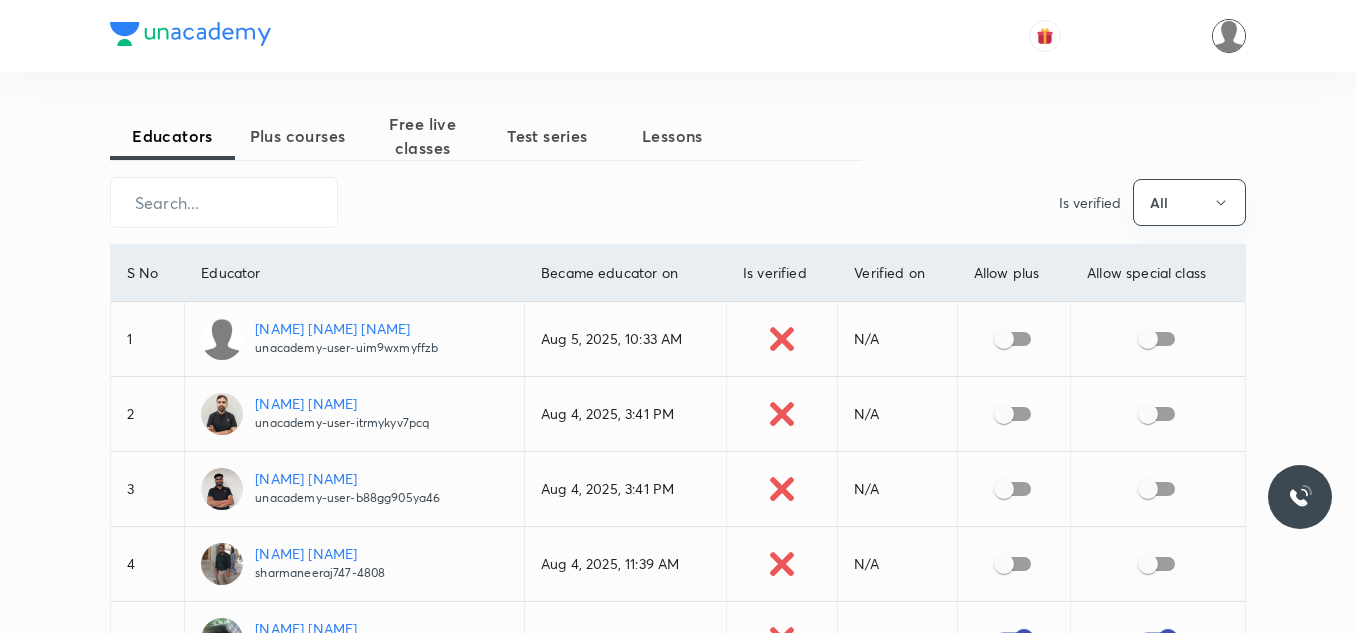 click at bounding box center (1229, 36) 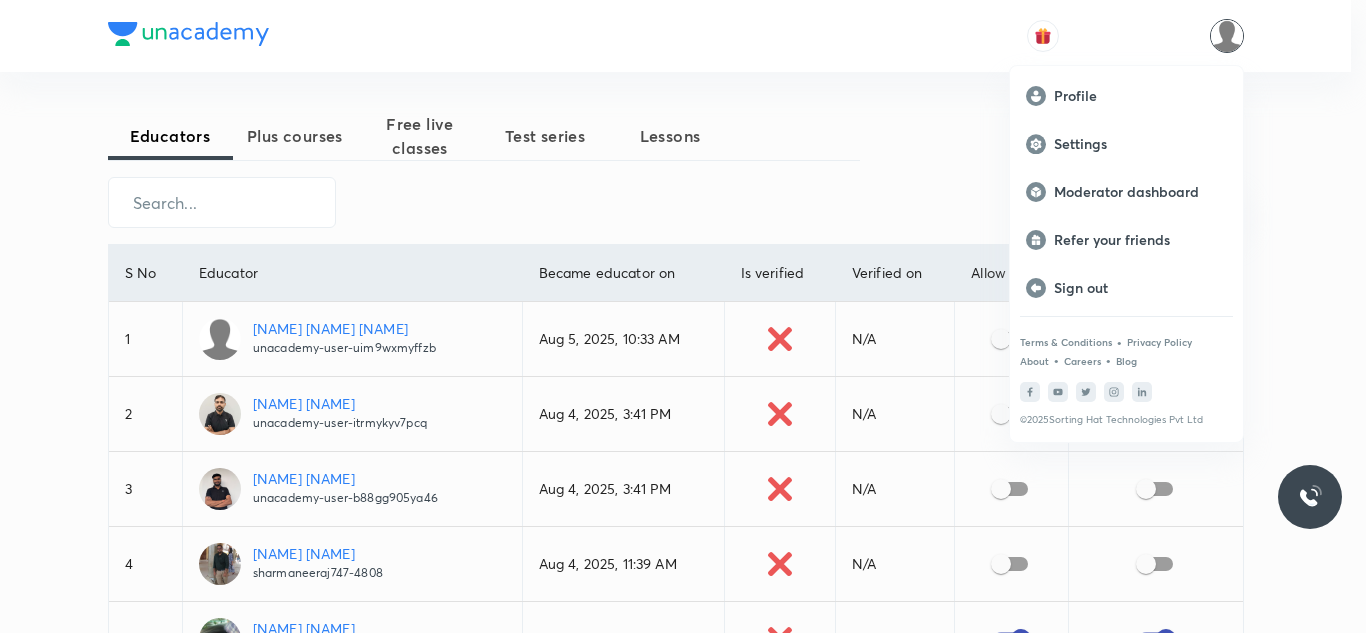 click at bounding box center (683, 316) 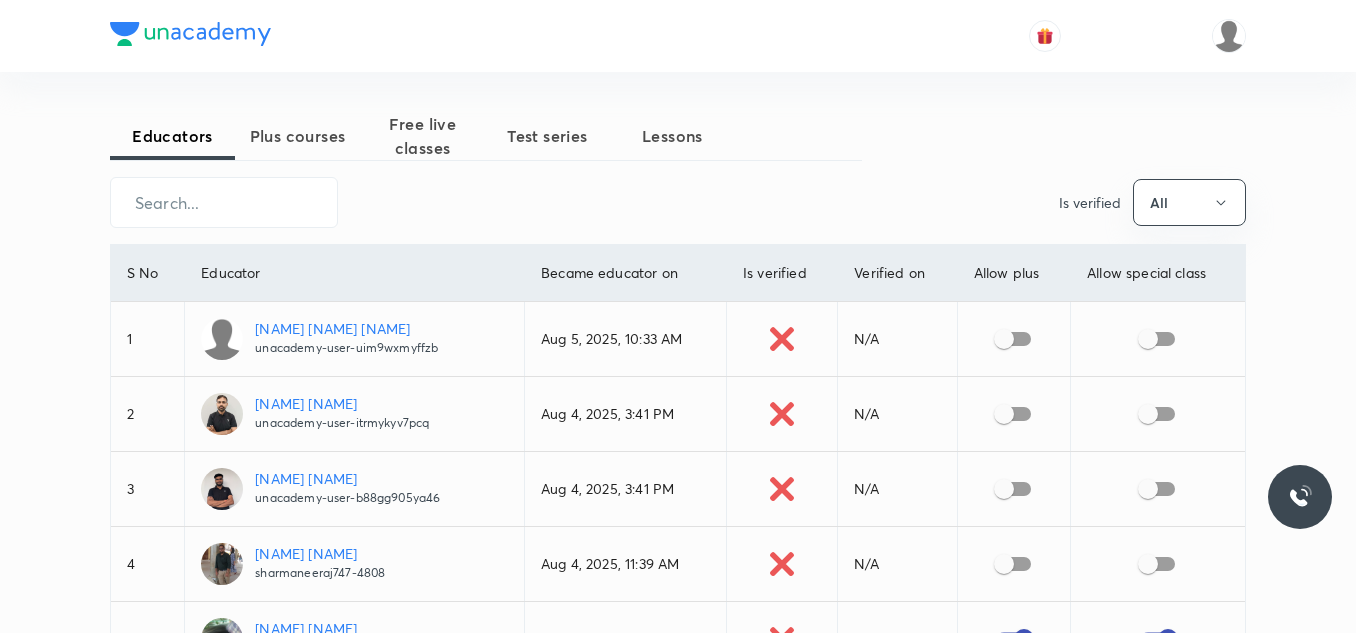 click at bounding box center (190, 34) 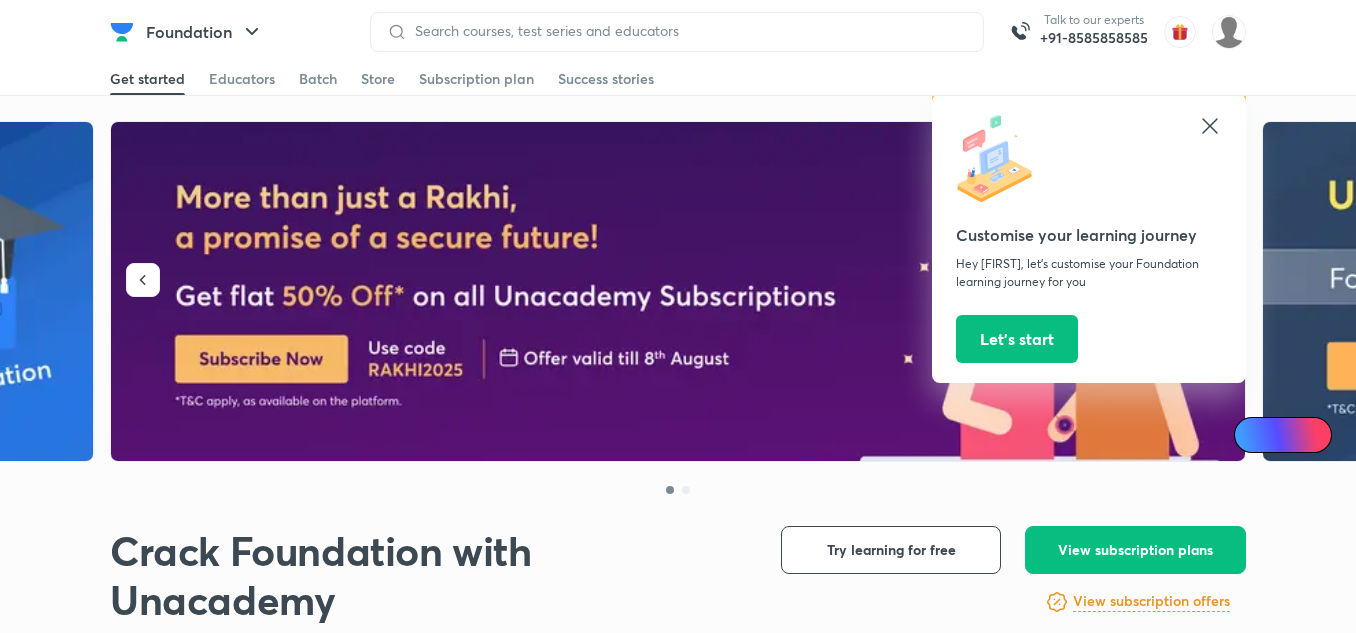 scroll, scrollTop: 0, scrollLeft: 0, axis: both 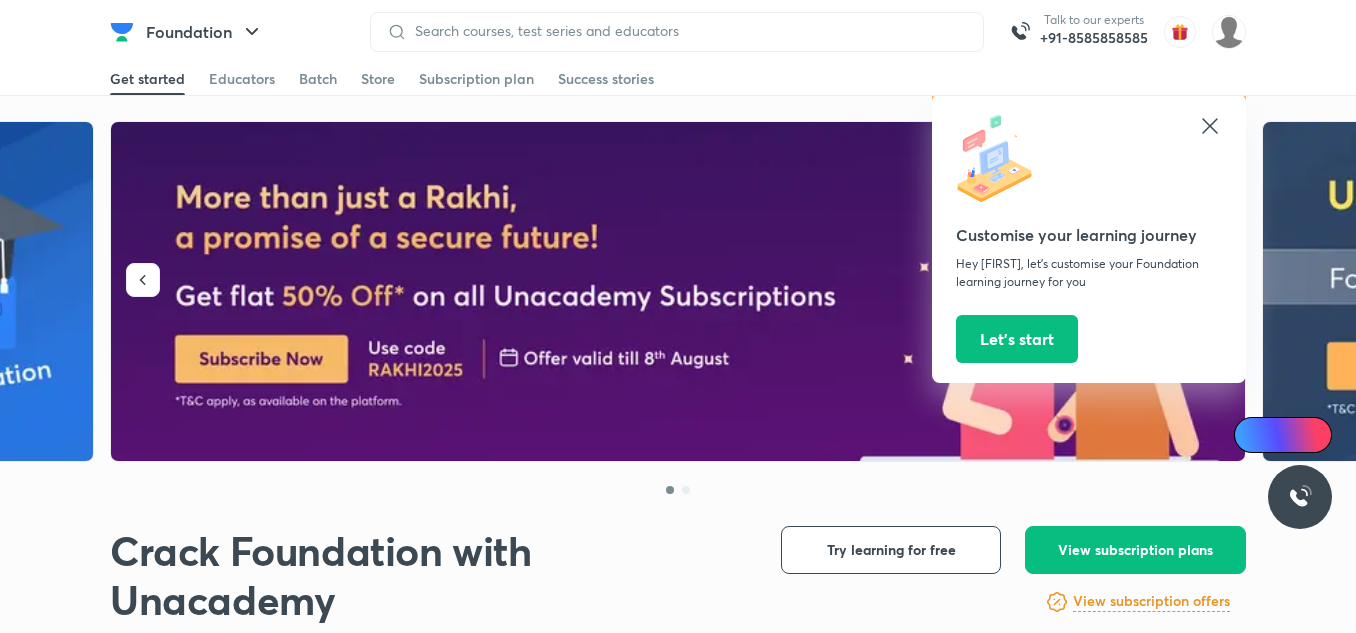 click at bounding box center (677, 32) 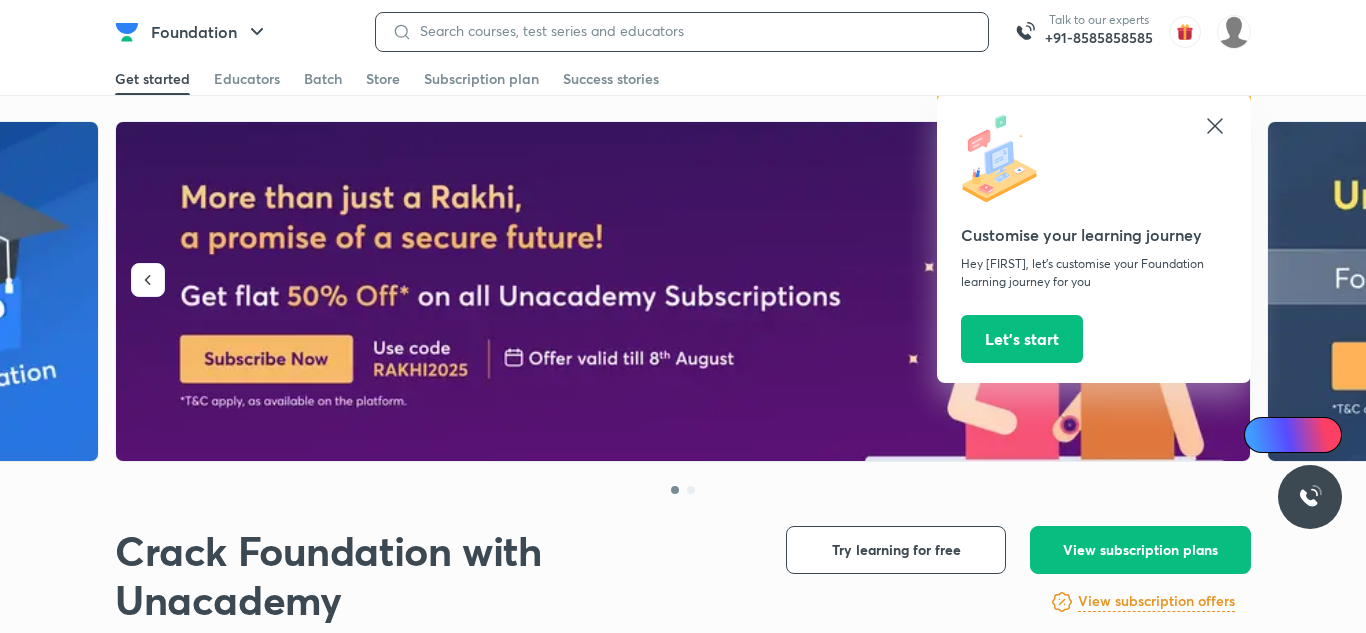click at bounding box center (692, 31) 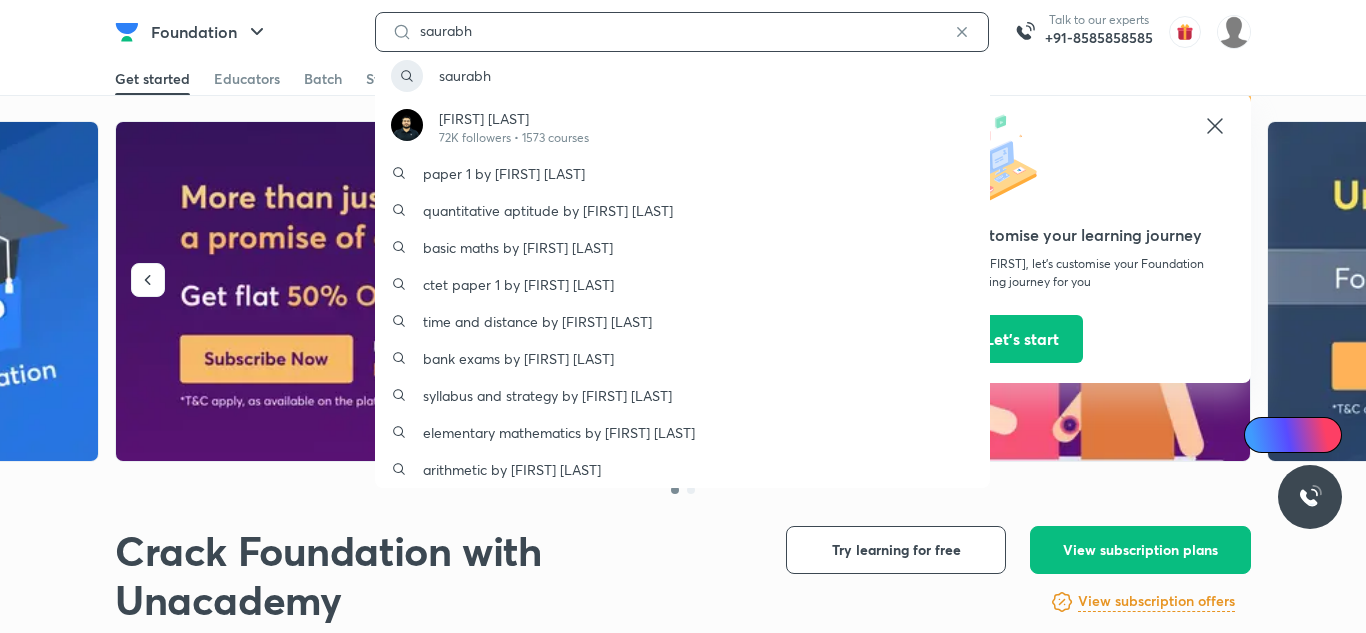 click on "saurabh" at bounding box center [682, 31] 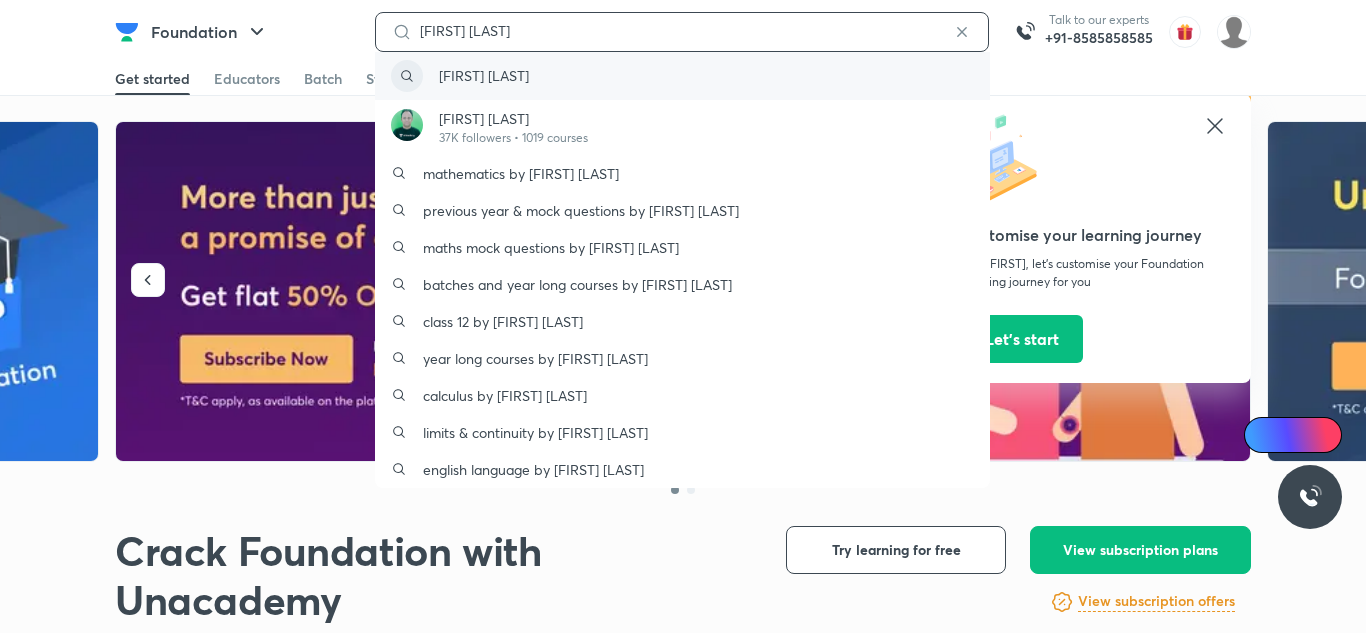 type on "saurabh sharma" 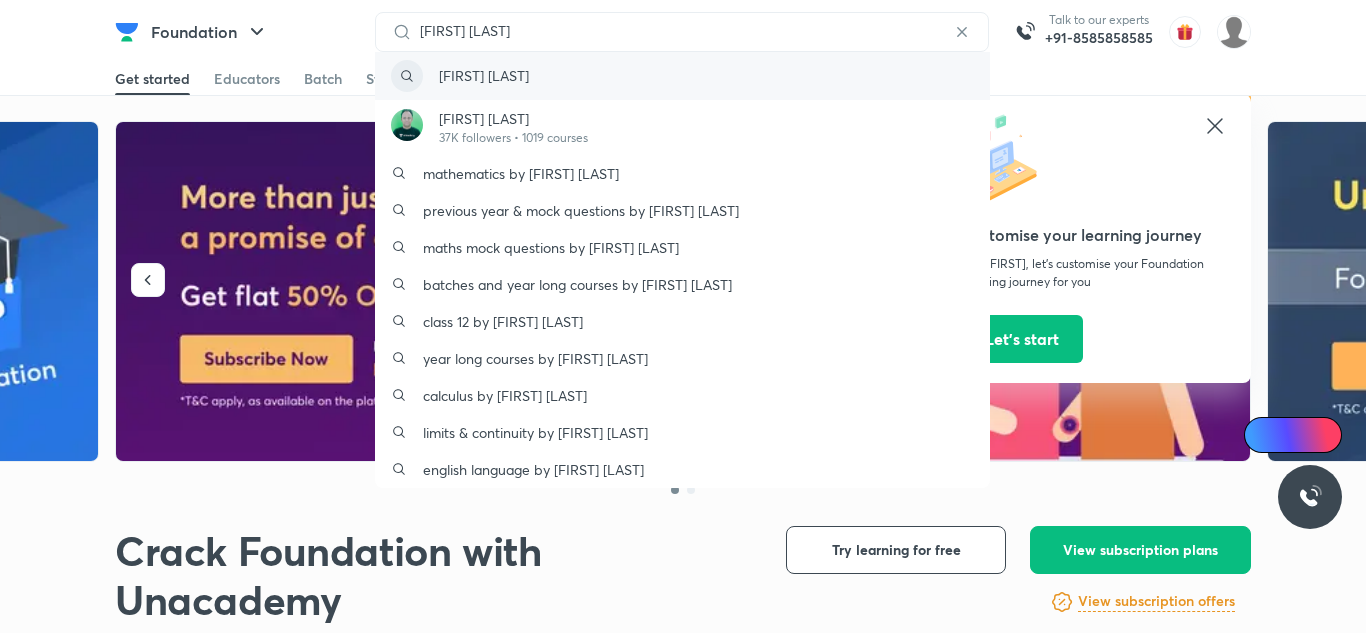 click on "saurabh sharma" at bounding box center [682, 76] 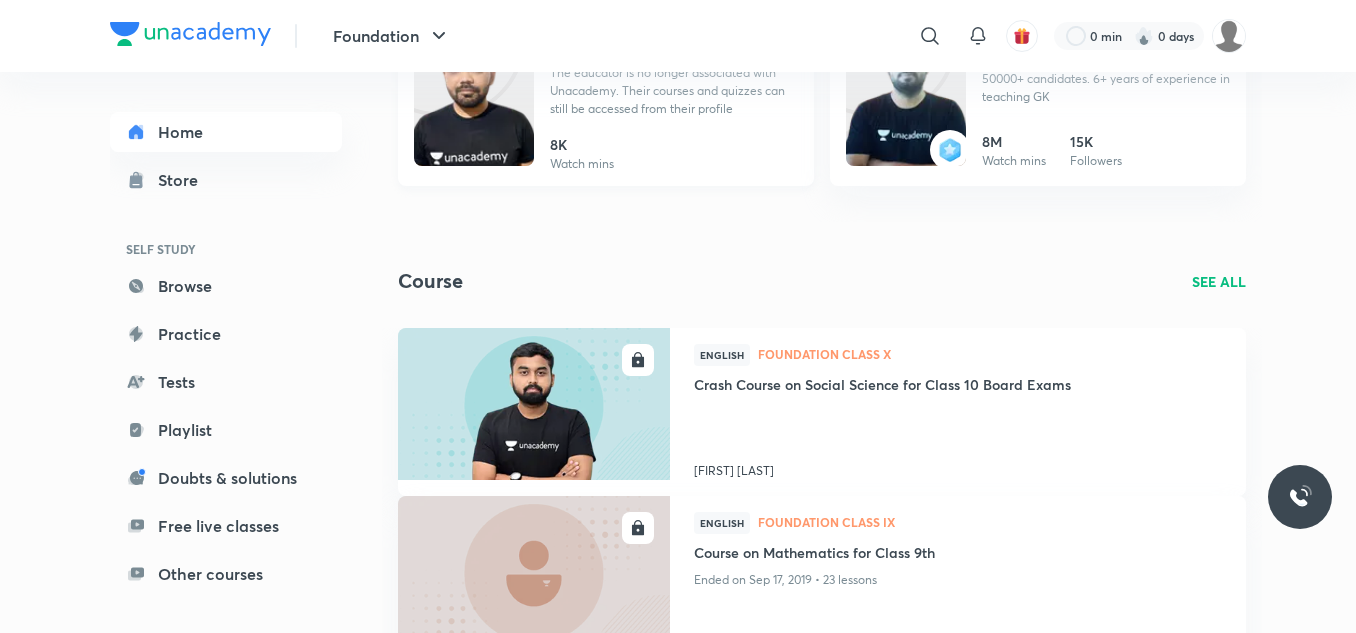 scroll, scrollTop: 263, scrollLeft: 0, axis: vertical 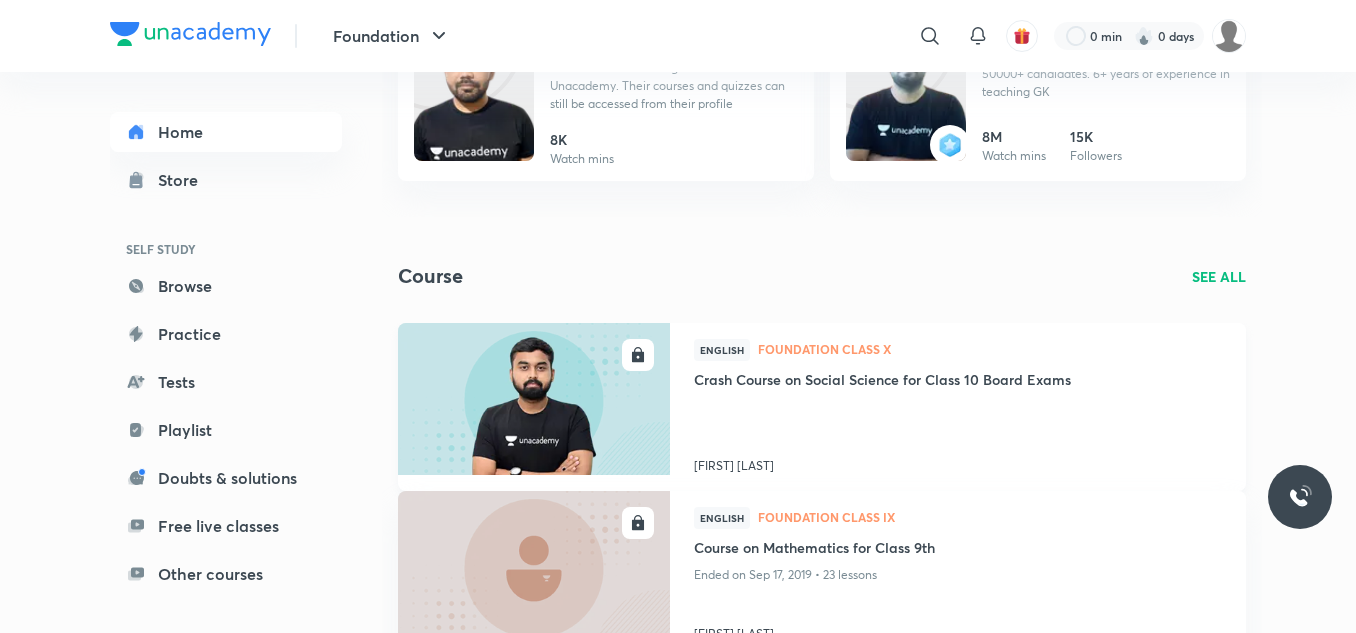 click at bounding box center (533, 398) 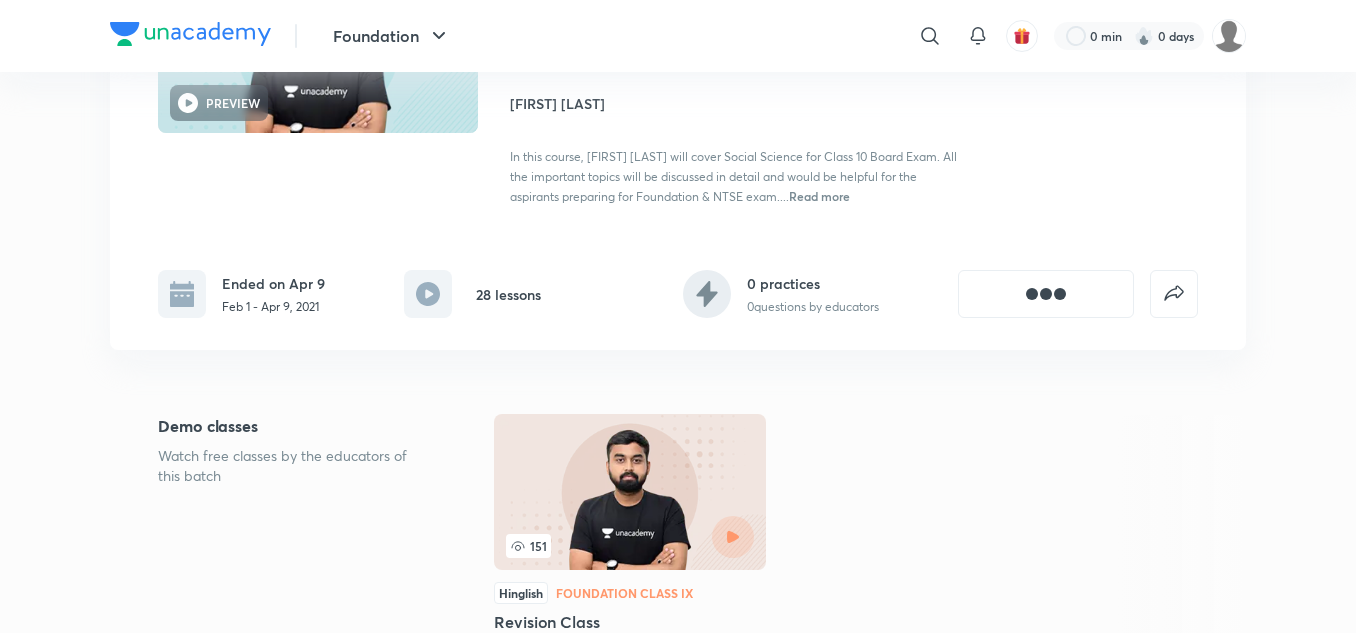 scroll, scrollTop: 0, scrollLeft: 0, axis: both 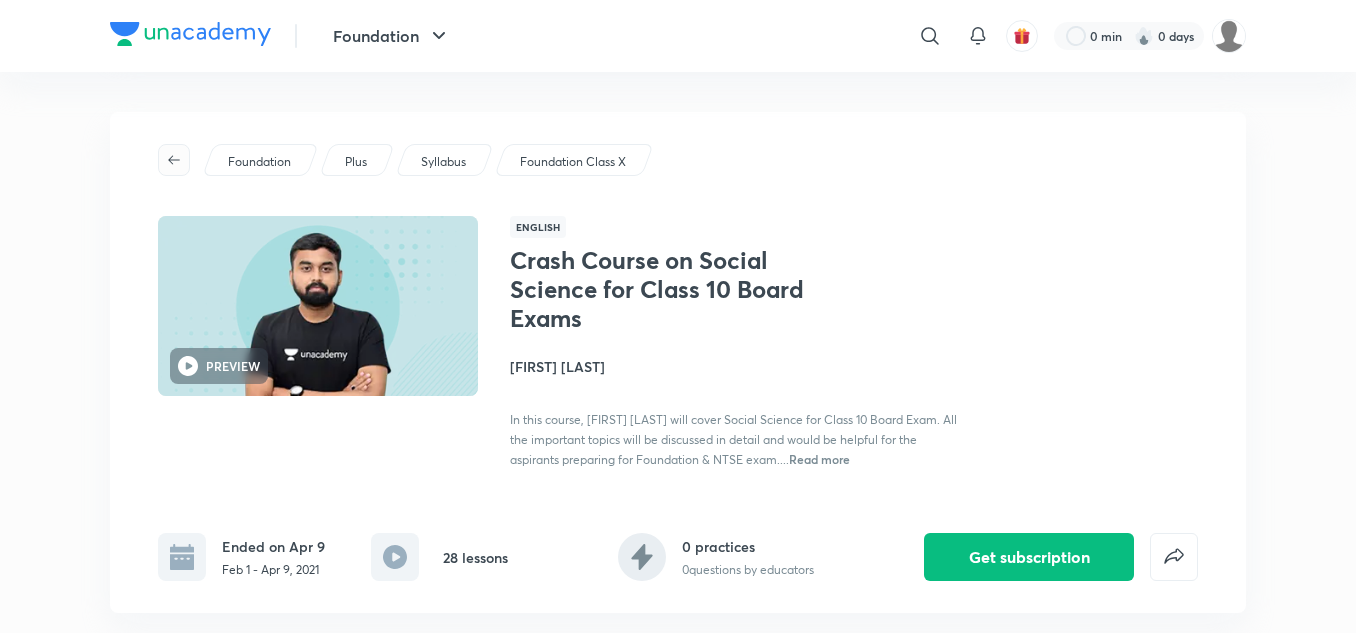 click at bounding box center (174, 160) 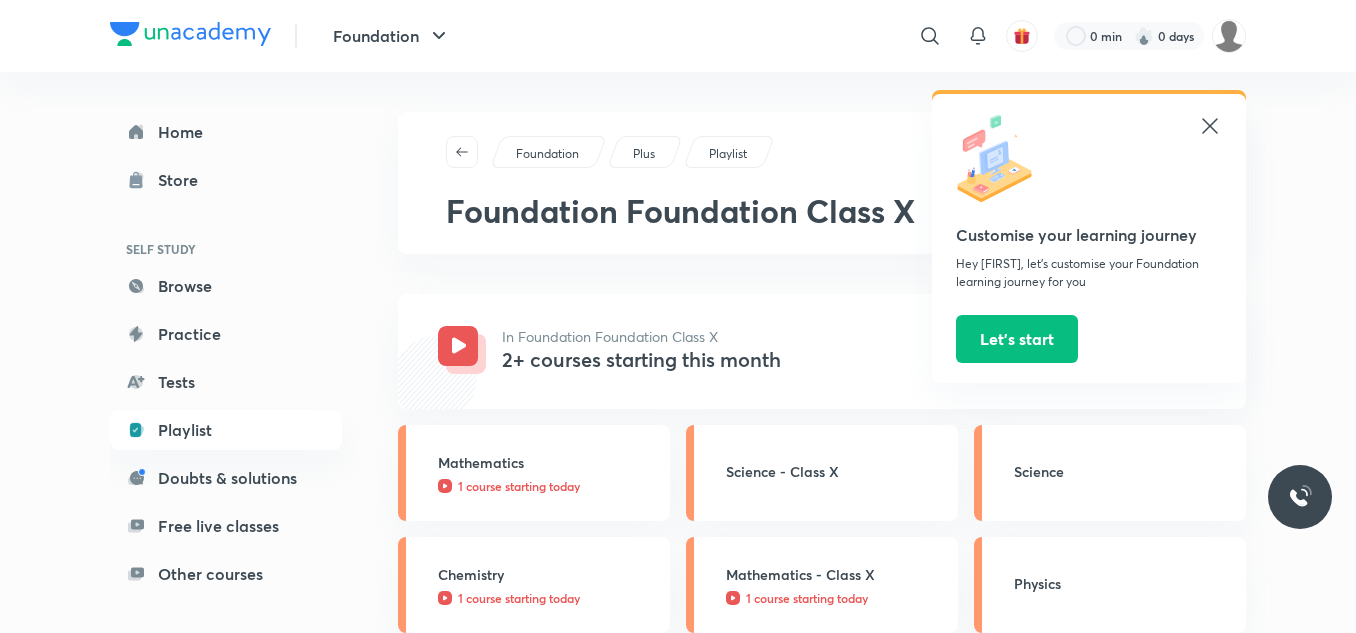 click 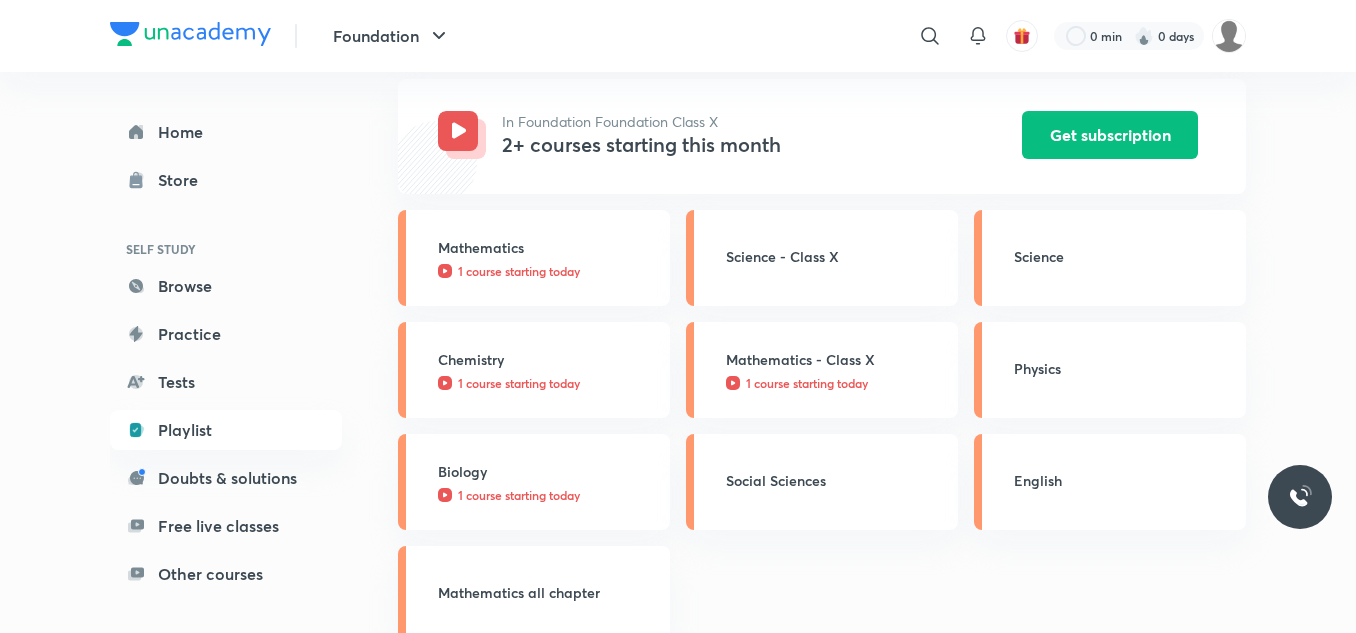 scroll, scrollTop: 0, scrollLeft: 0, axis: both 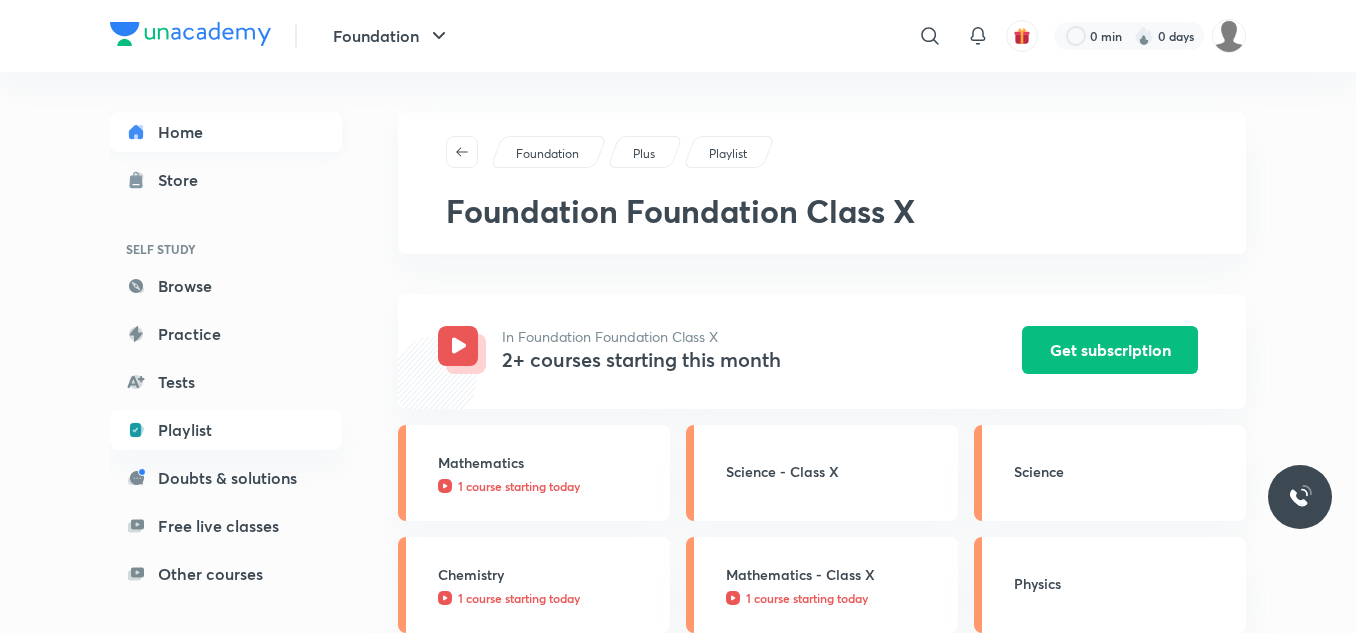click on "Home" at bounding box center (226, 132) 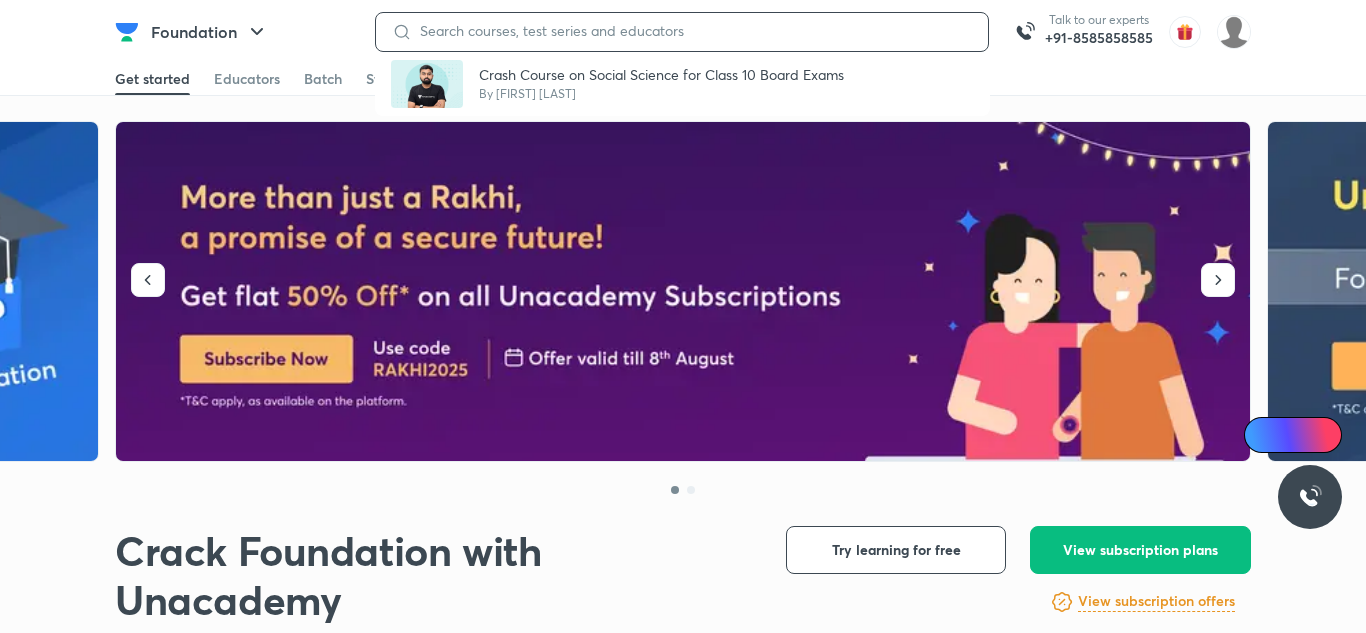 click at bounding box center (692, 31) 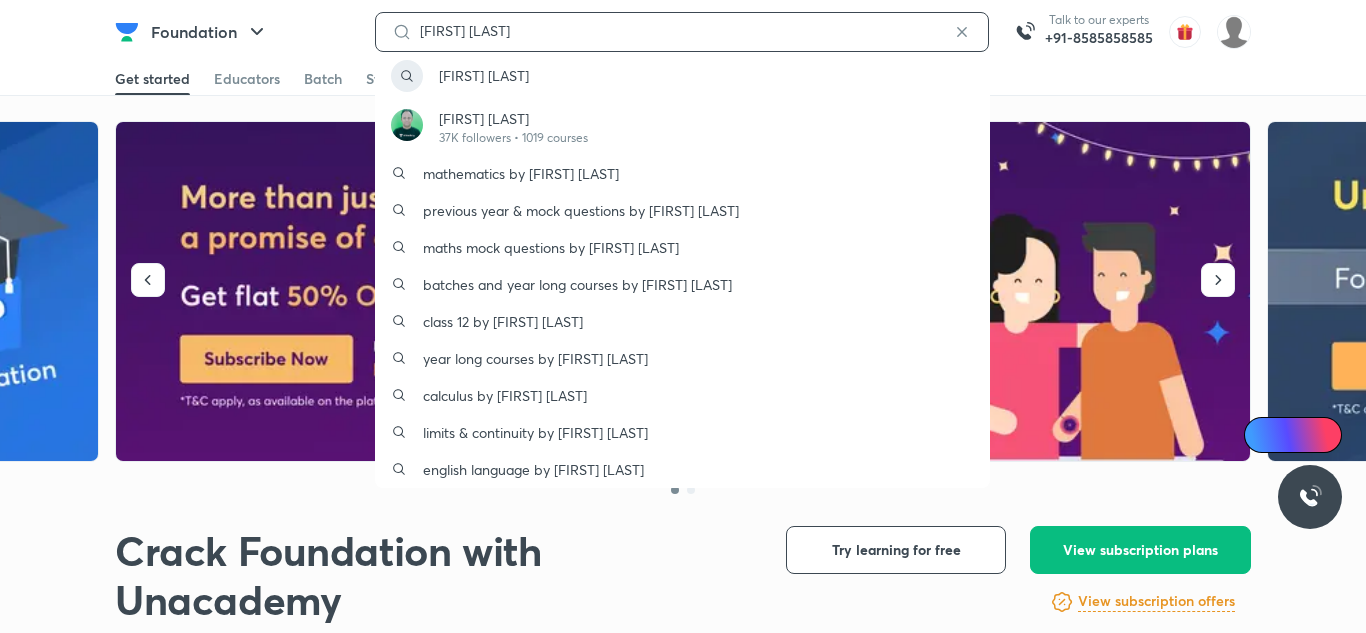 type on "saurabh sharma" 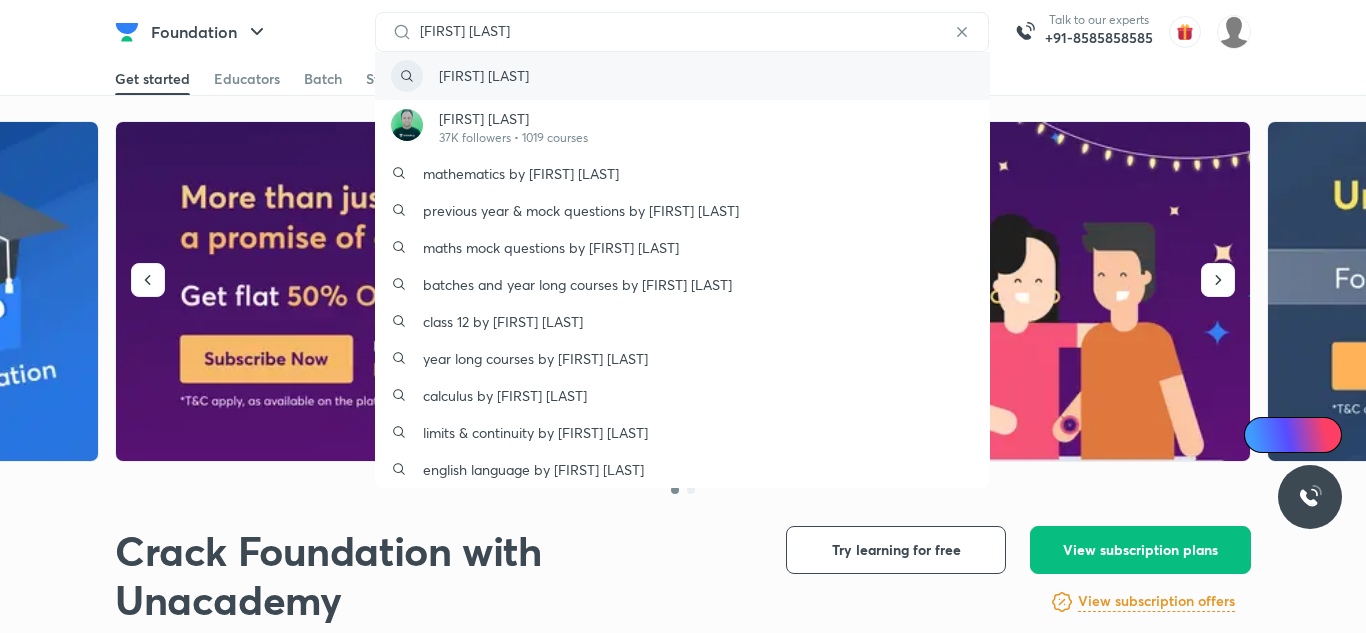 click on "saurabh sharma" at bounding box center (484, 75) 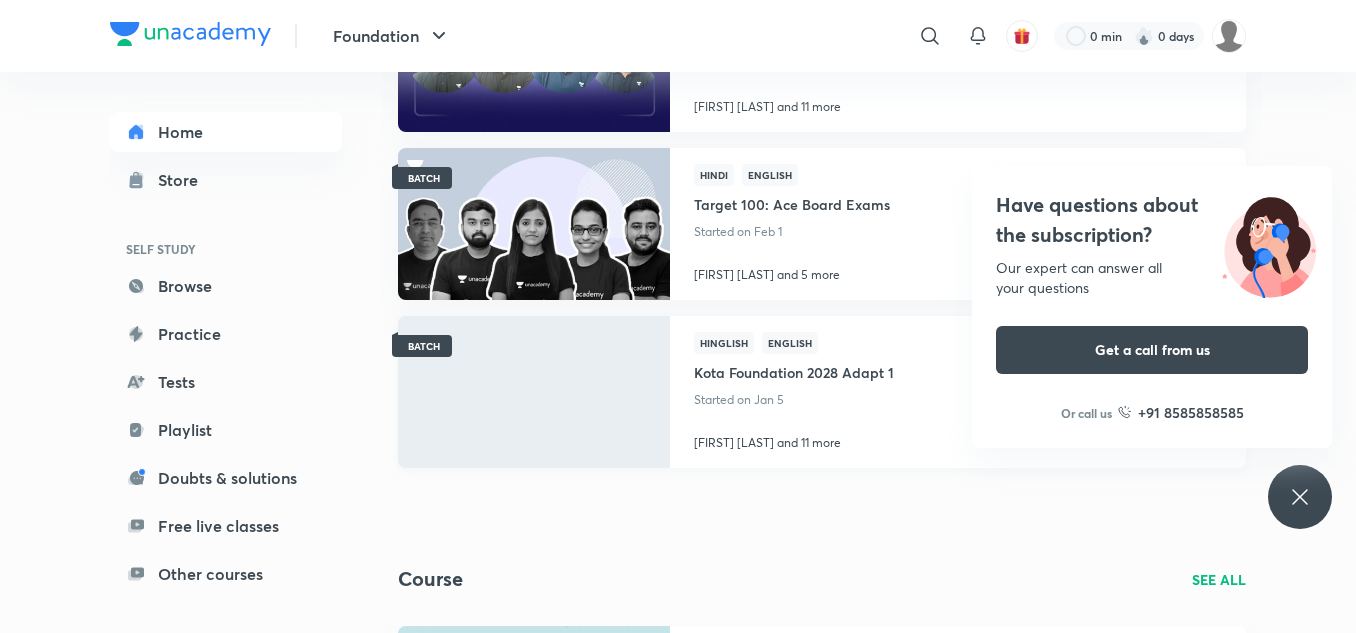 scroll, scrollTop: 604, scrollLeft: 0, axis: vertical 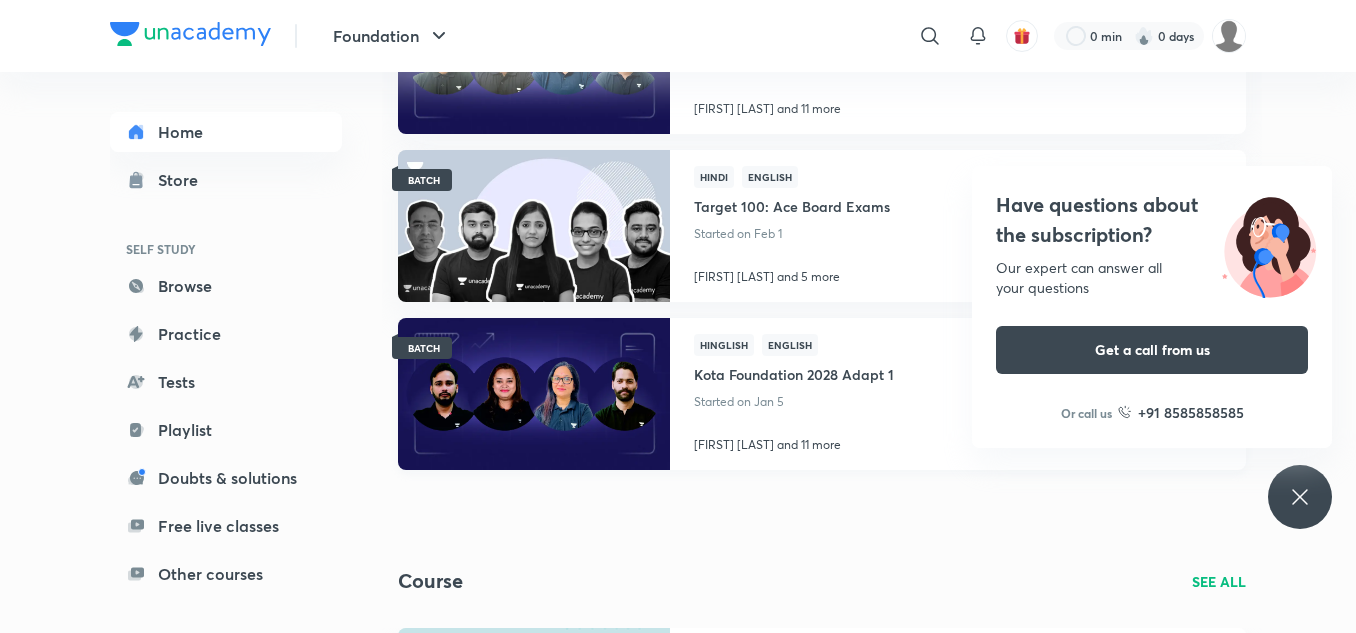 click on "Kota Foundation 2028 Adapt 1" at bounding box center [794, 372] 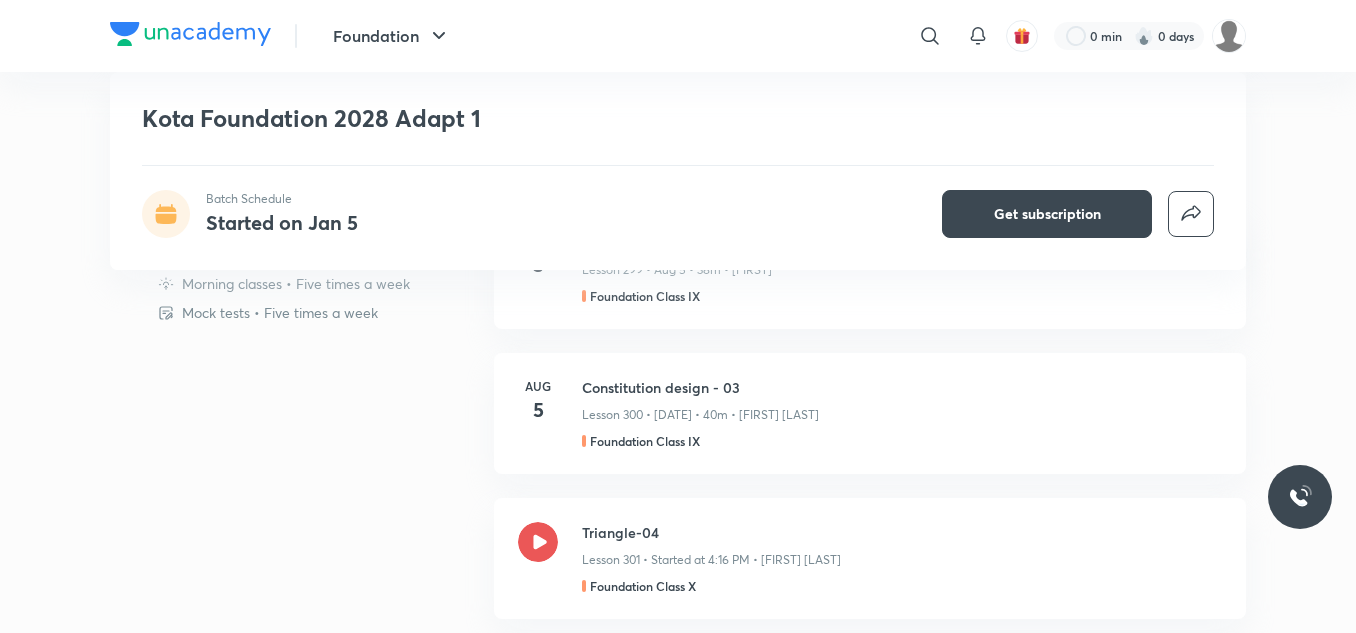 scroll, scrollTop: 988, scrollLeft: 0, axis: vertical 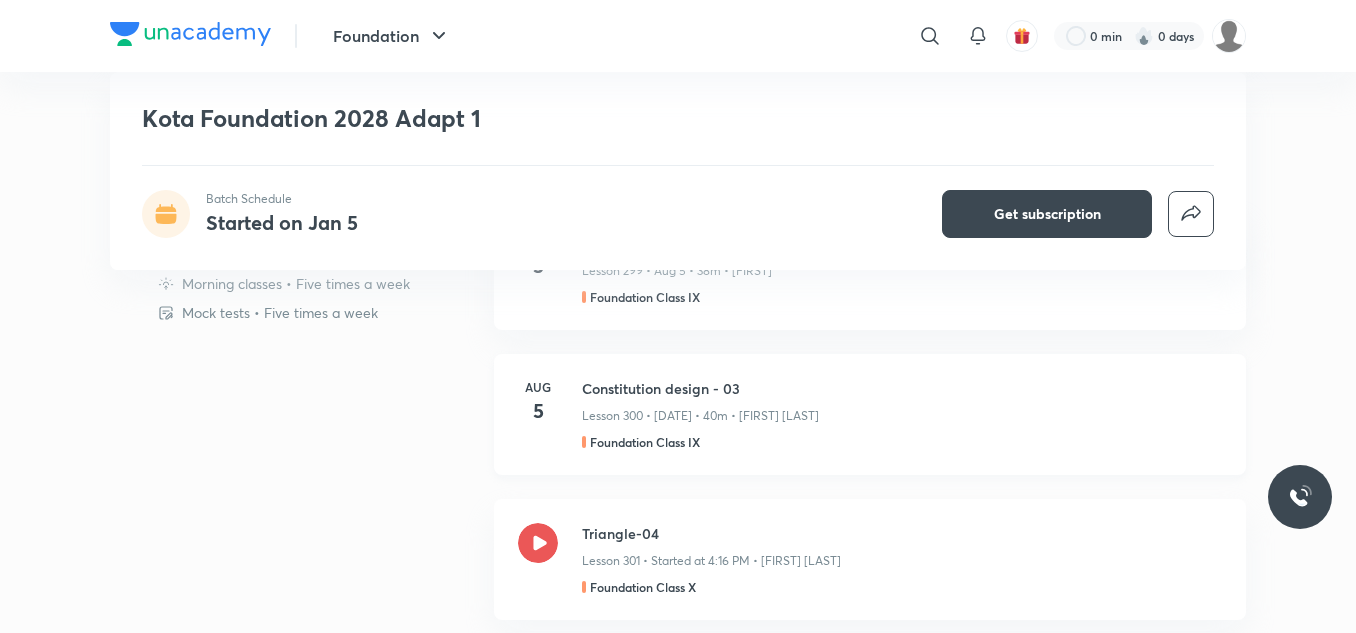 click on "Lesson 300  •  Aug 5  •  40m   •  Saurabh Sharma" at bounding box center [902, 412] 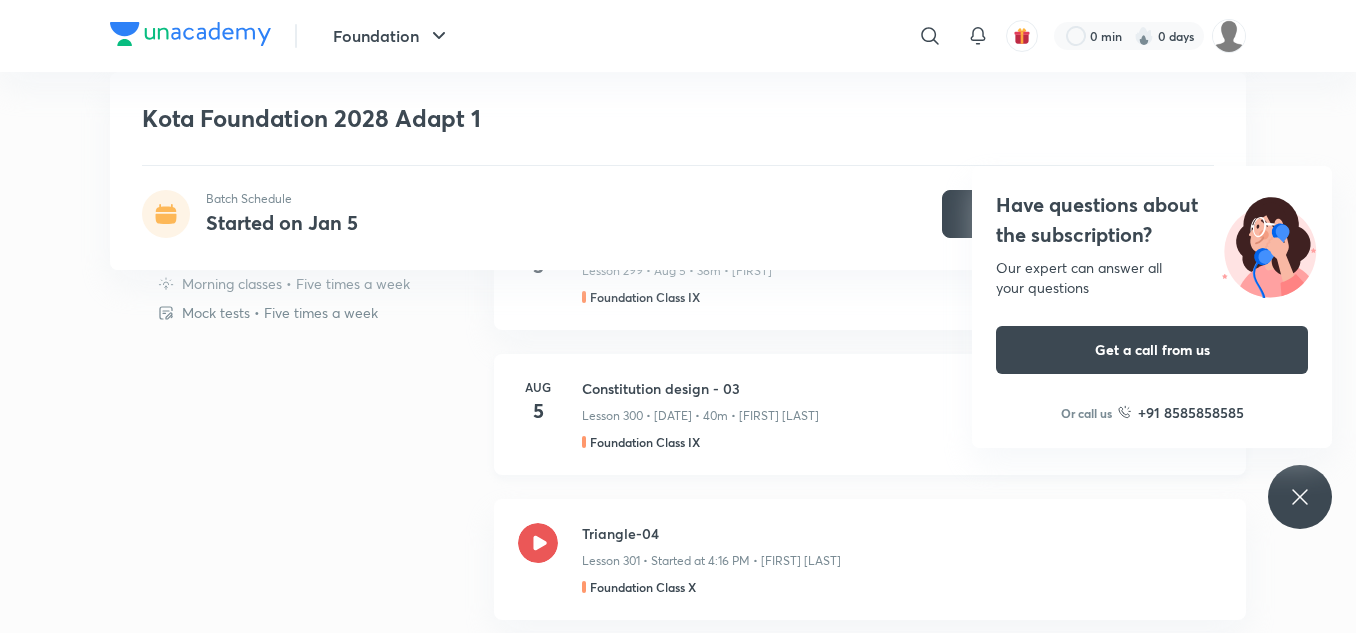 click on "Foundation Class IX" at bounding box center (645, 442) 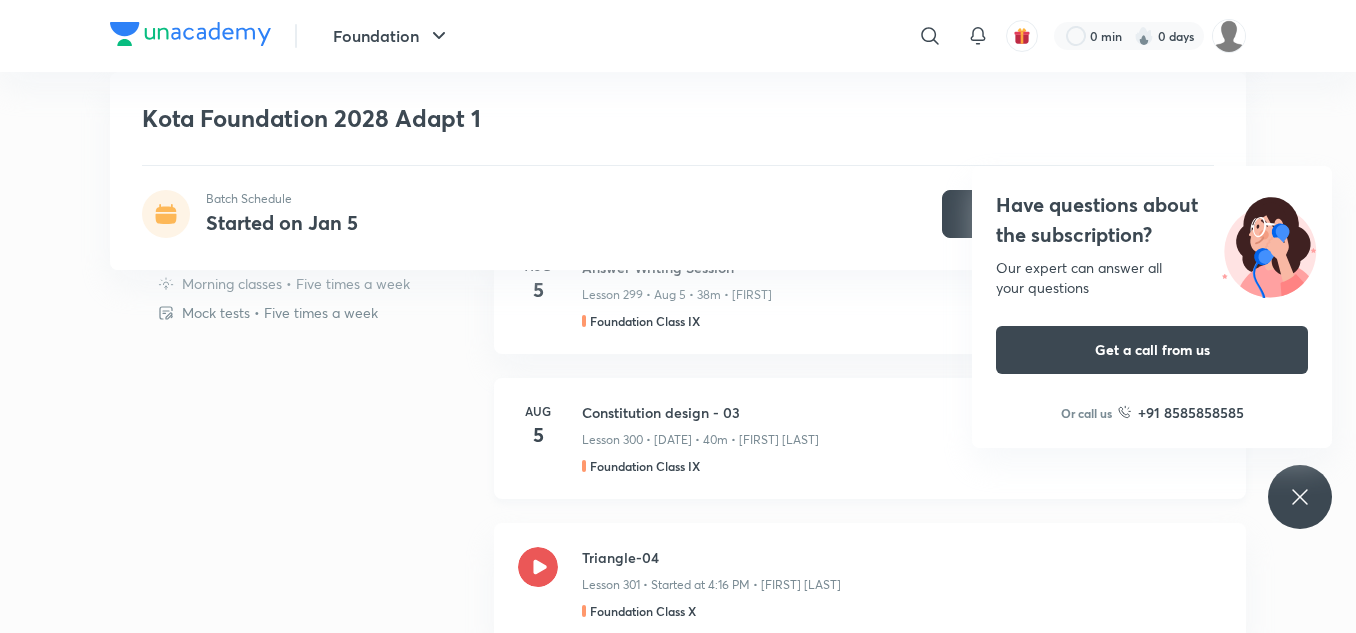 scroll, scrollTop: 962, scrollLeft: 0, axis: vertical 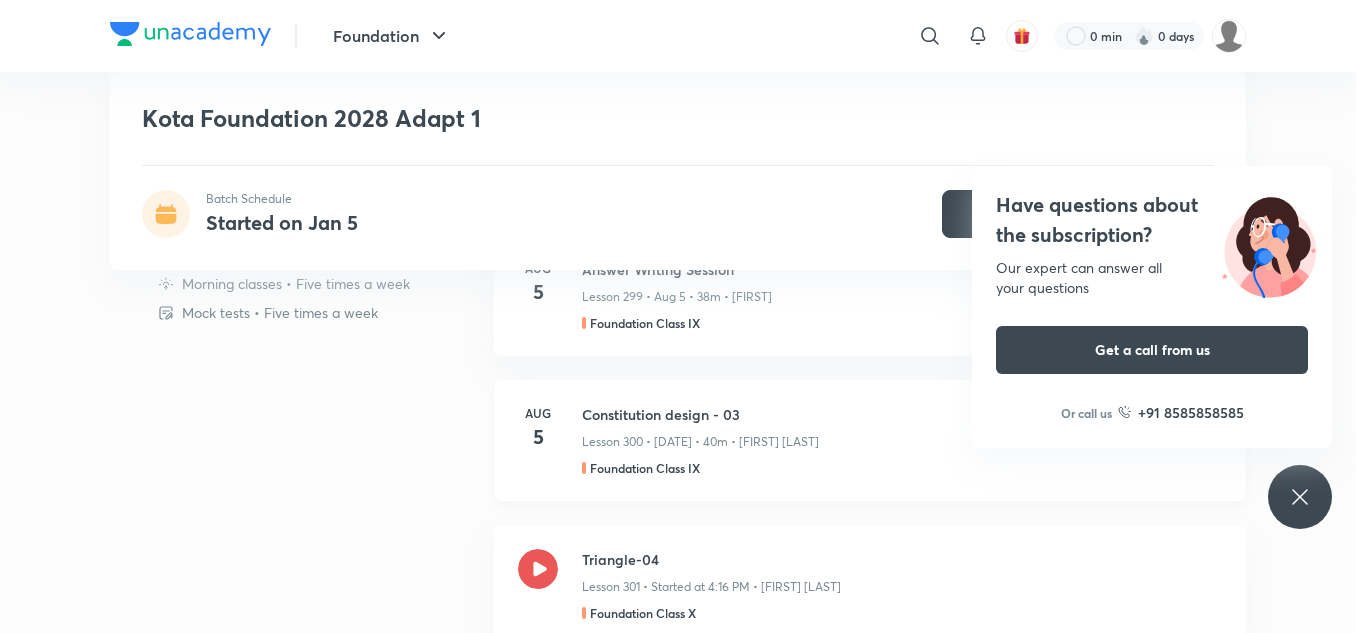 click on "Aug 5 Constitution design - 03 Lesson 300  •  Aug 5  •  40m   •  Saurabh Sharma Foundation Class IX" at bounding box center [870, 440] 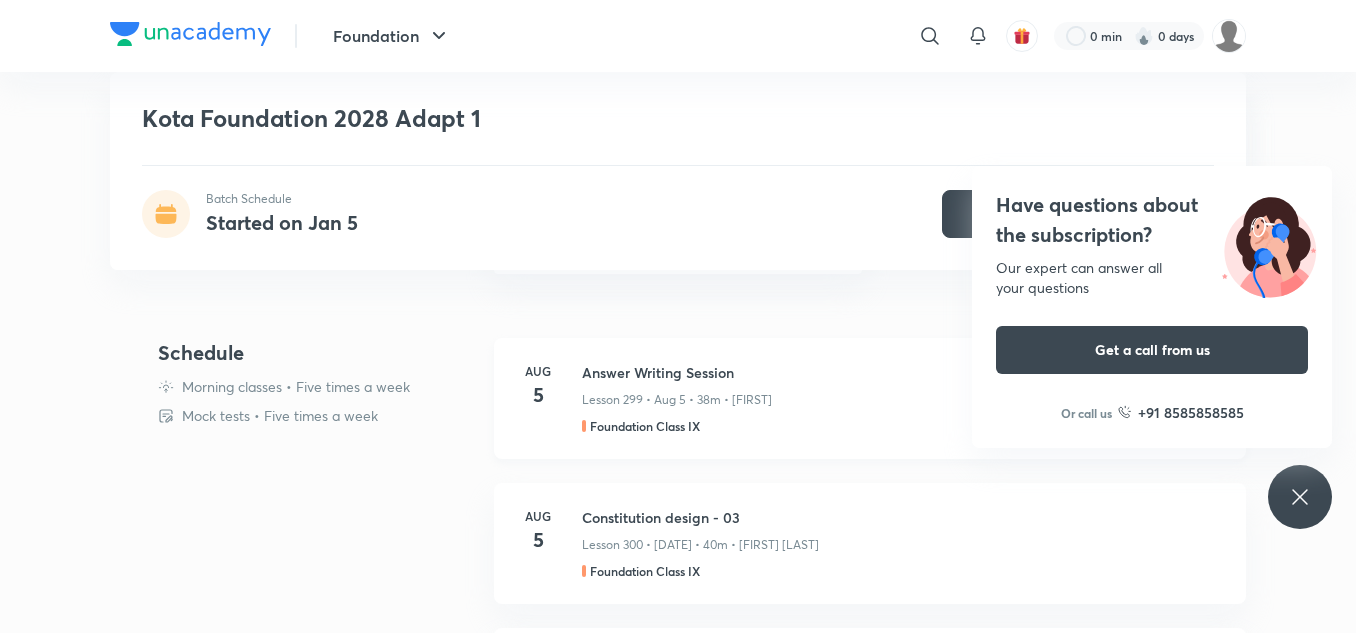 click on "Answer Writing Session Lesson 299  •  Aug 5  •  38m   •  Archie  Foundation Class IX" at bounding box center (902, 398) 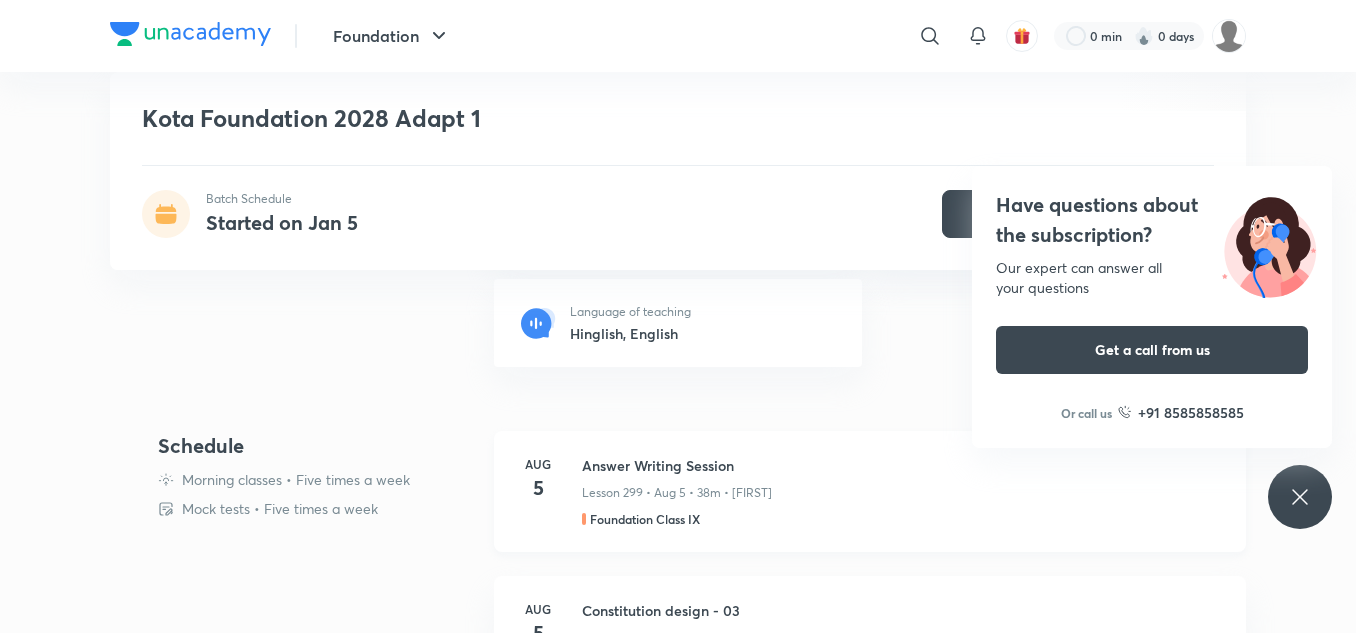scroll, scrollTop: 765, scrollLeft: 0, axis: vertical 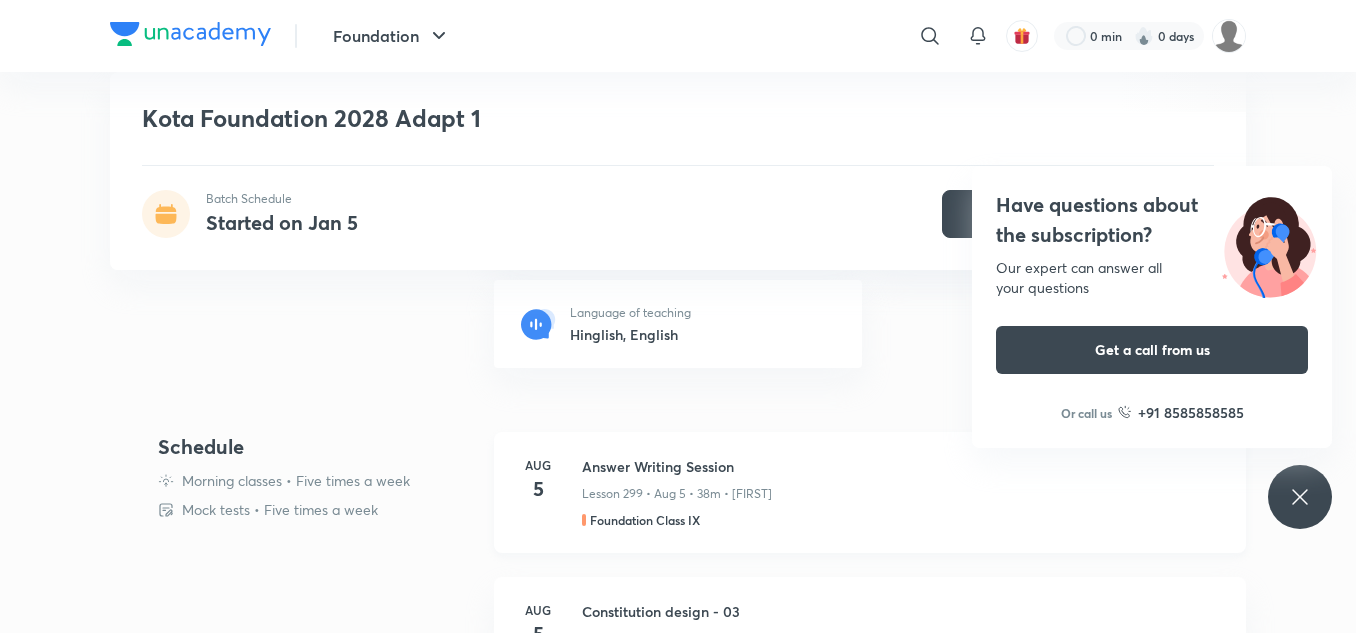click on "5" at bounding box center (538, 489) 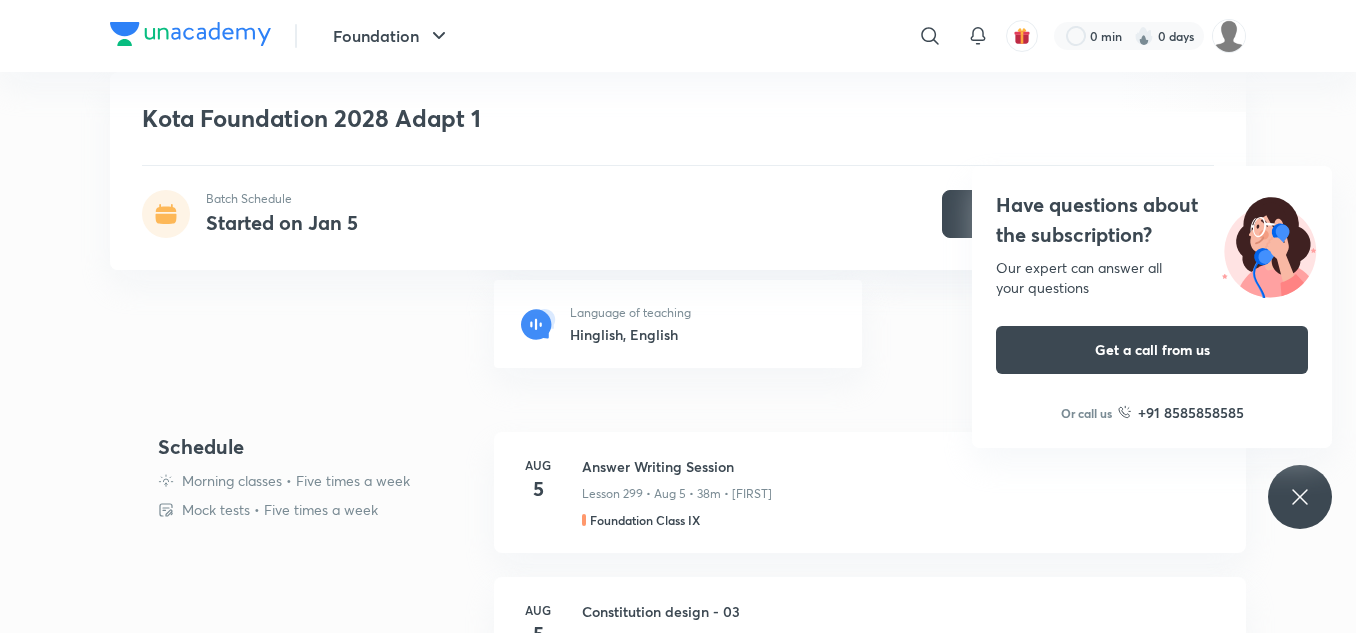 click on "Have questions about the subscription? Our expert can answer all your questions Get a call from us Or call us +91 8585858585" at bounding box center (1300, 497) 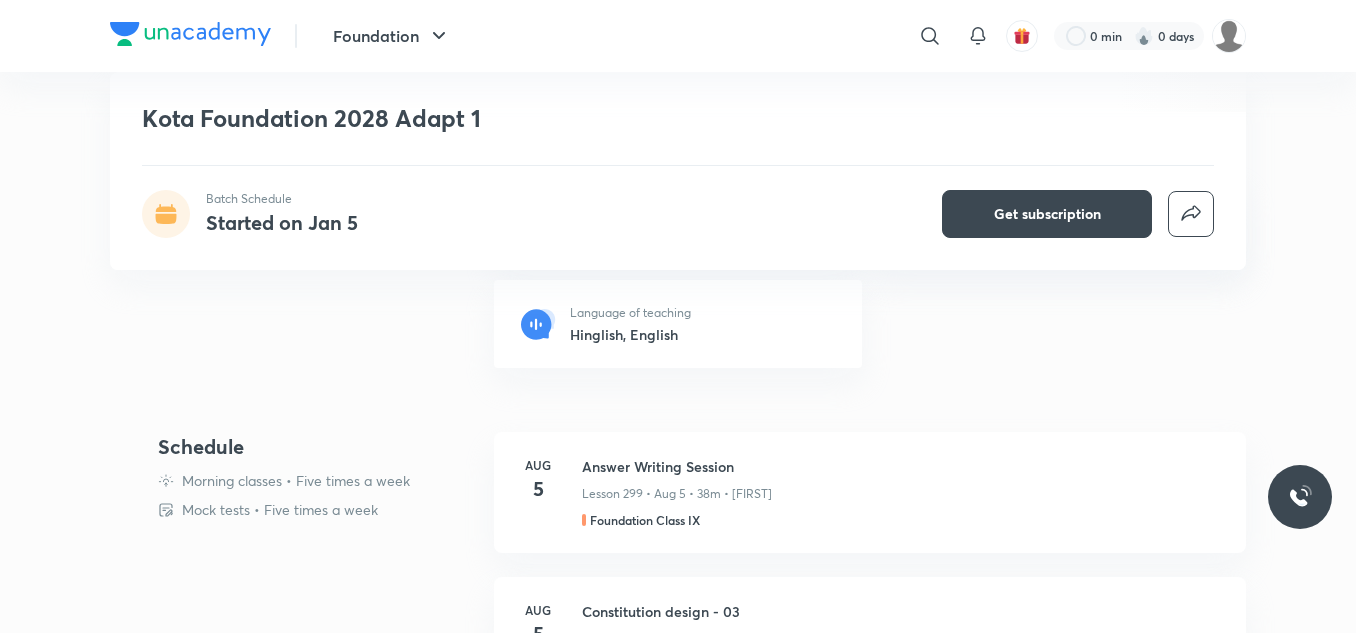 scroll, scrollTop: 0, scrollLeft: 0, axis: both 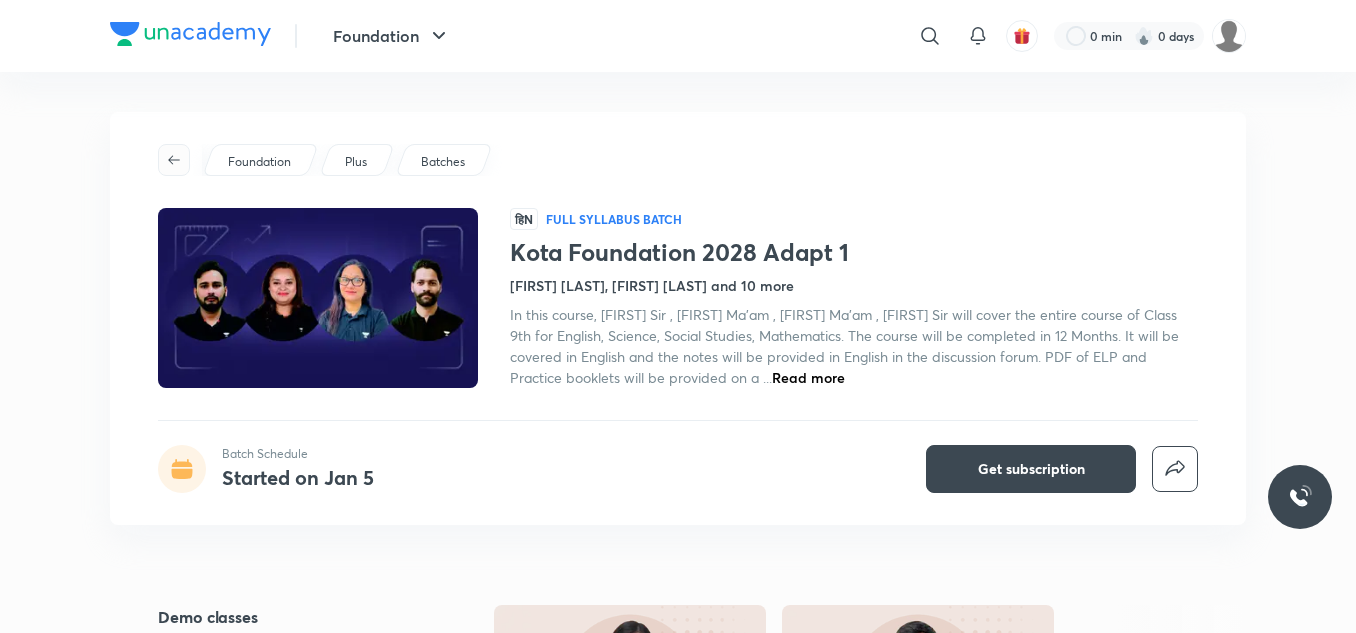 click at bounding box center [174, 160] 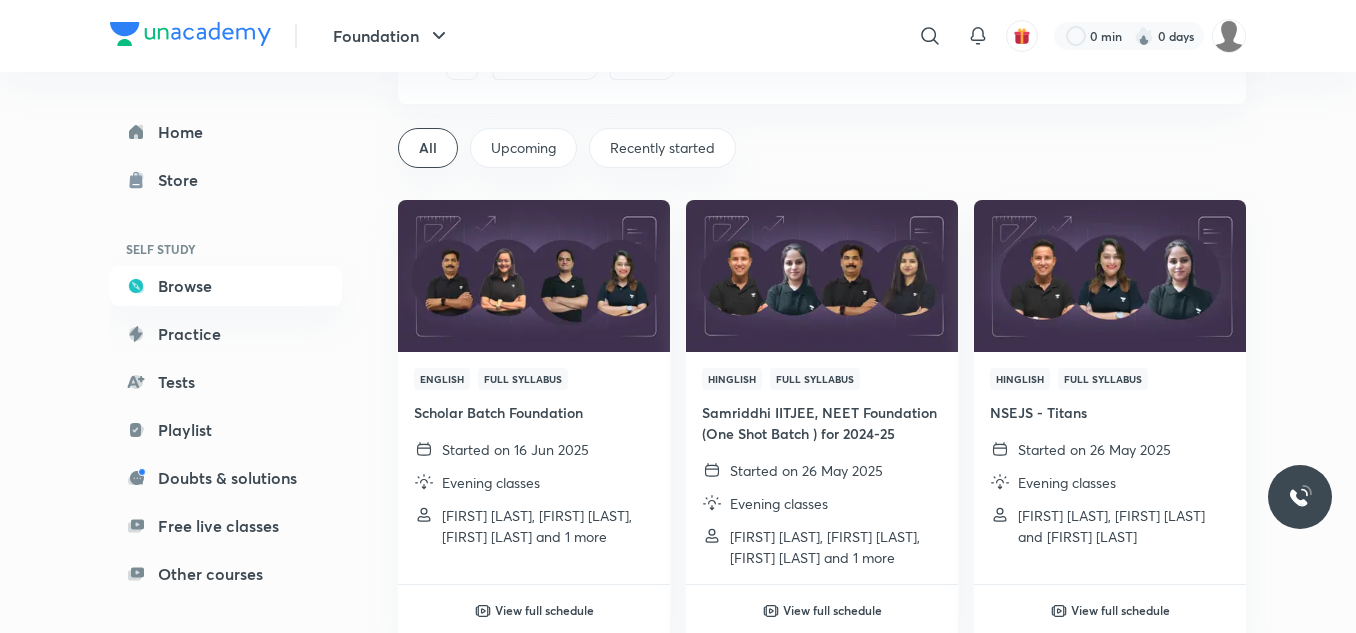scroll, scrollTop: 0, scrollLeft: 0, axis: both 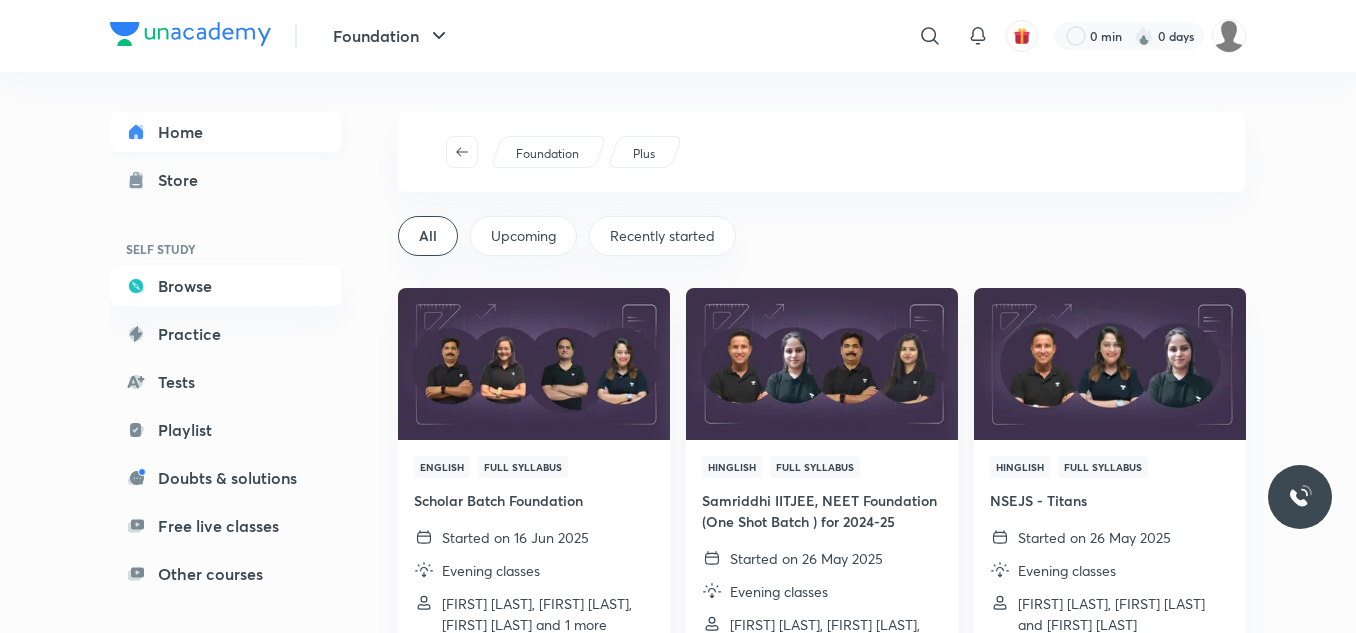 click on "Home" at bounding box center (226, 132) 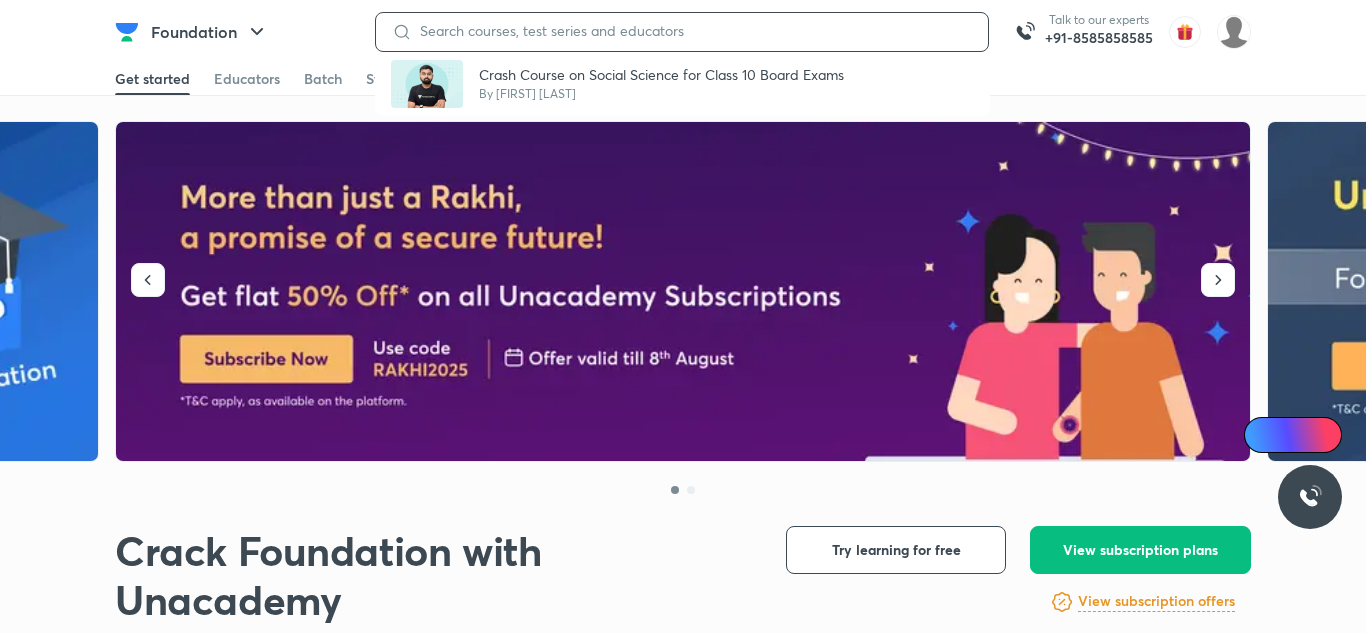 click at bounding box center [692, 31] 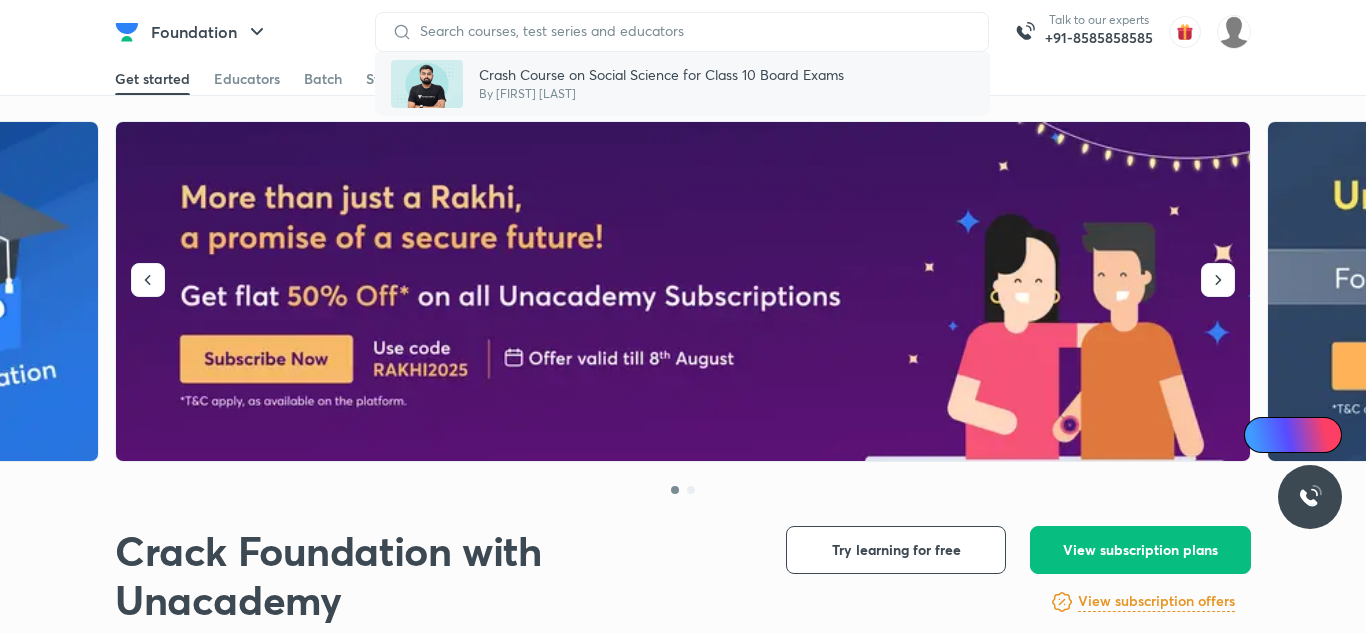 click on "By Saurabh Sharma" at bounding box center (661, 94) 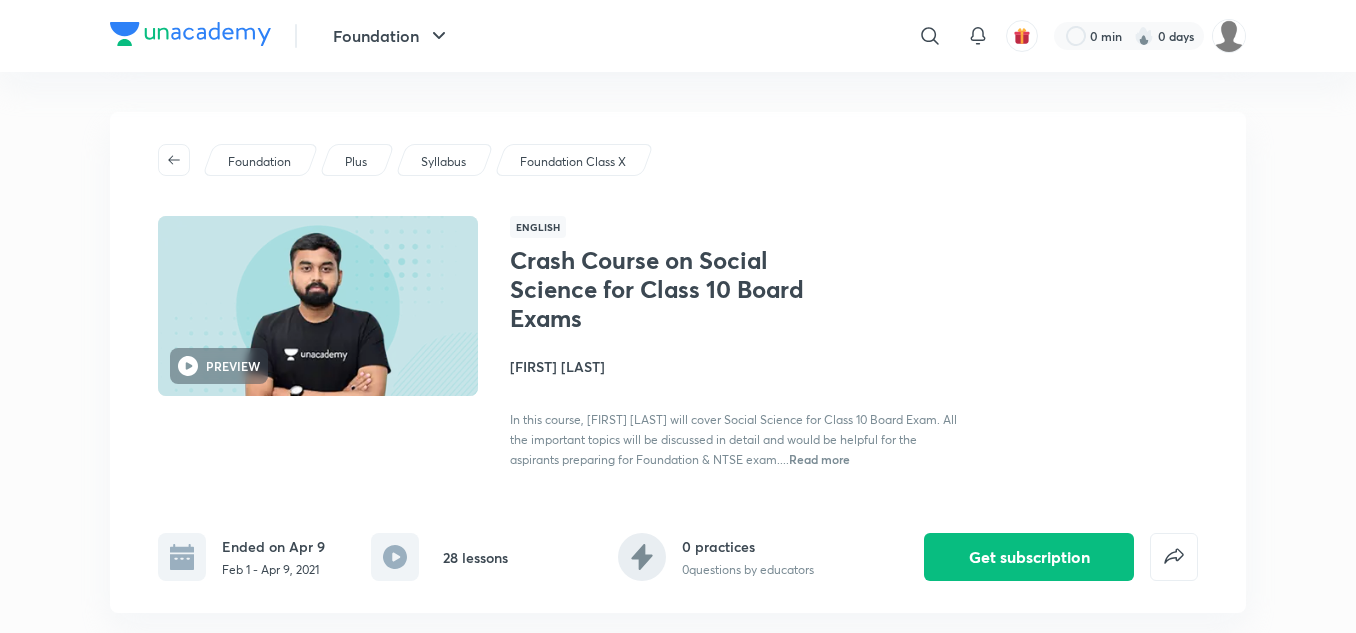click at bounding box center (318, 306) 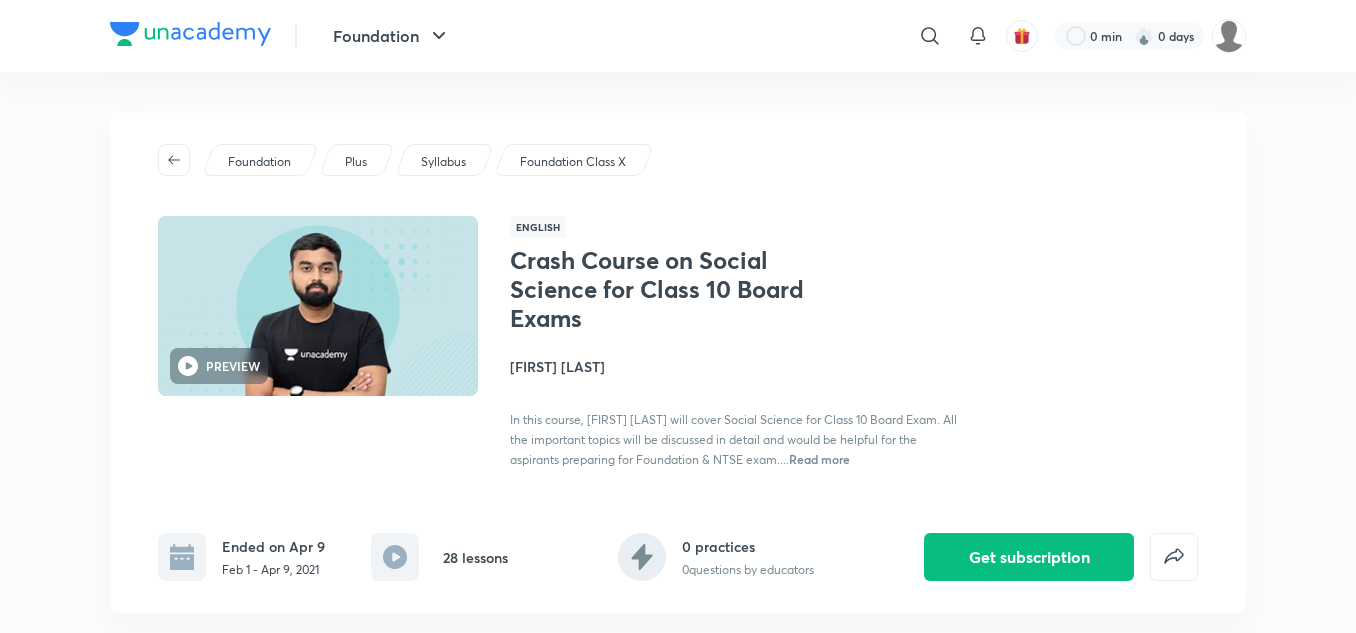 click on "[FIRST] [LAST]" at bounding box center (734, 366) 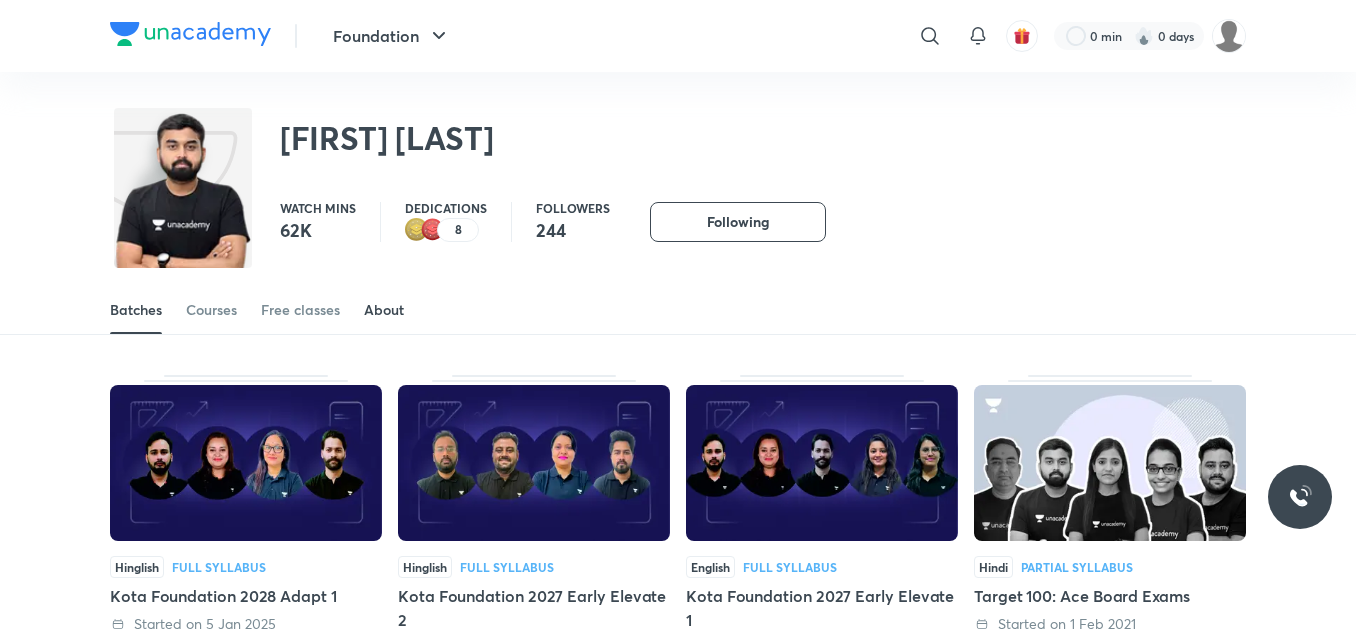 click on "About" at bounding box center (384, 310) 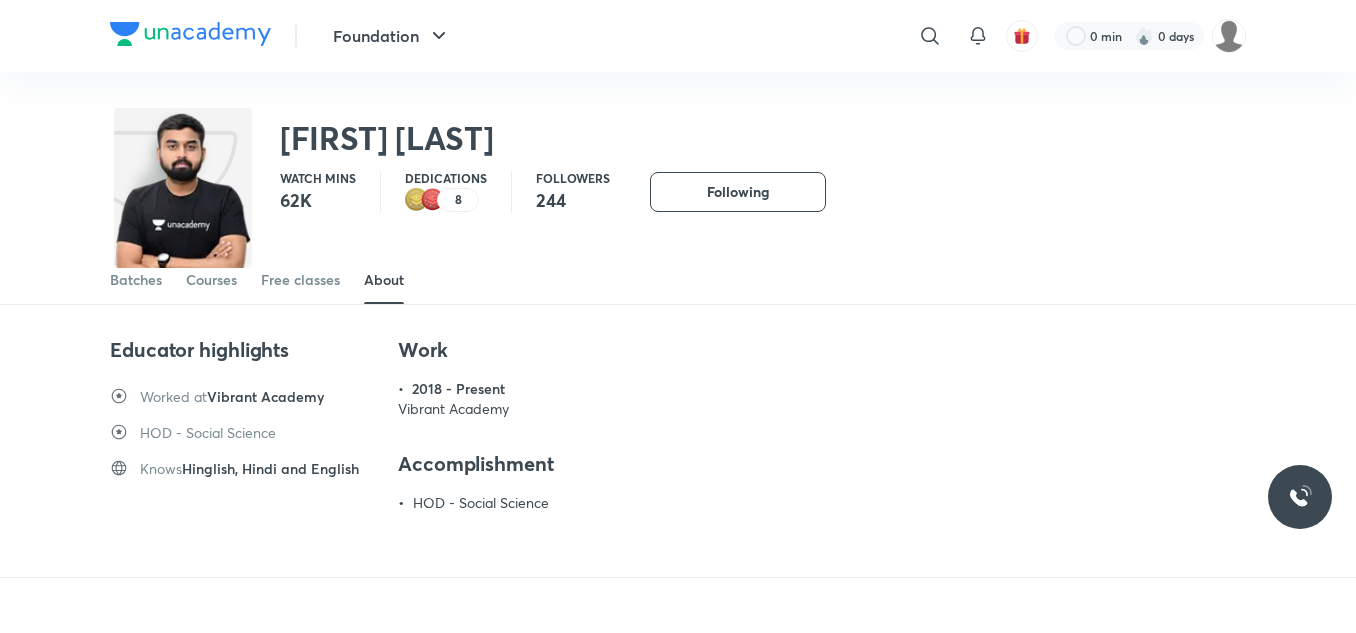 scroll, scrollTop: 1, scrollLeft: 0, axis: vertical 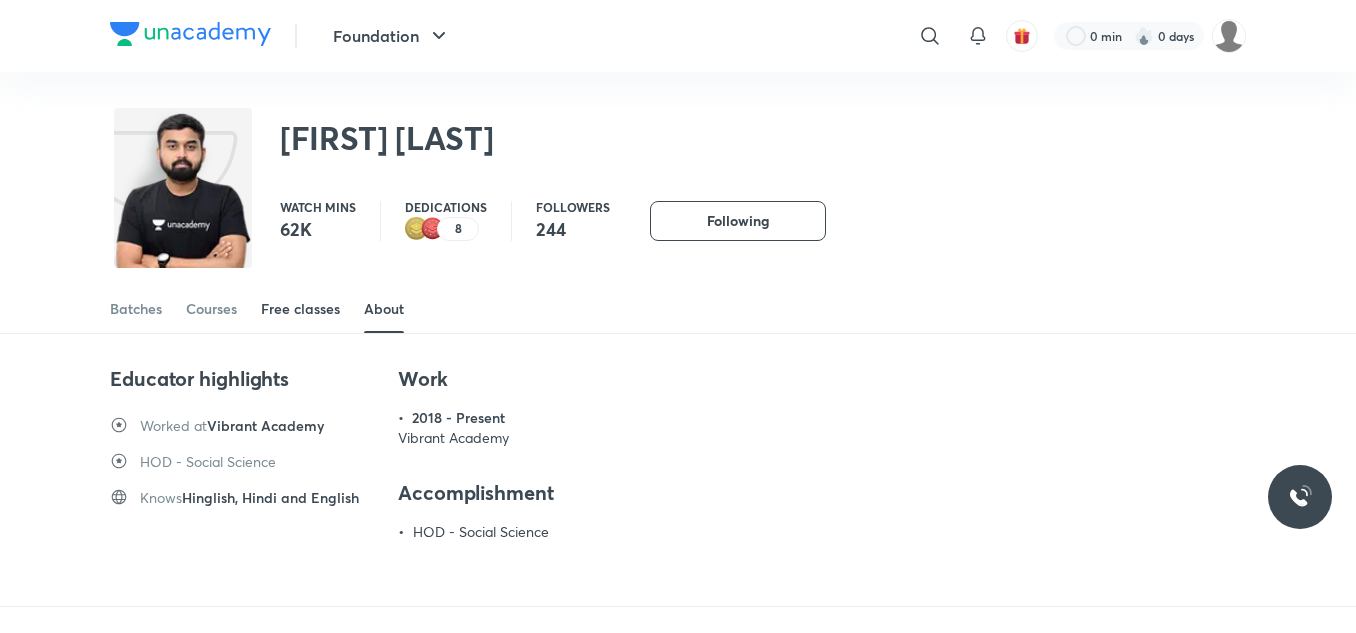 click on "Free classes" at bounding box center (300, 309) 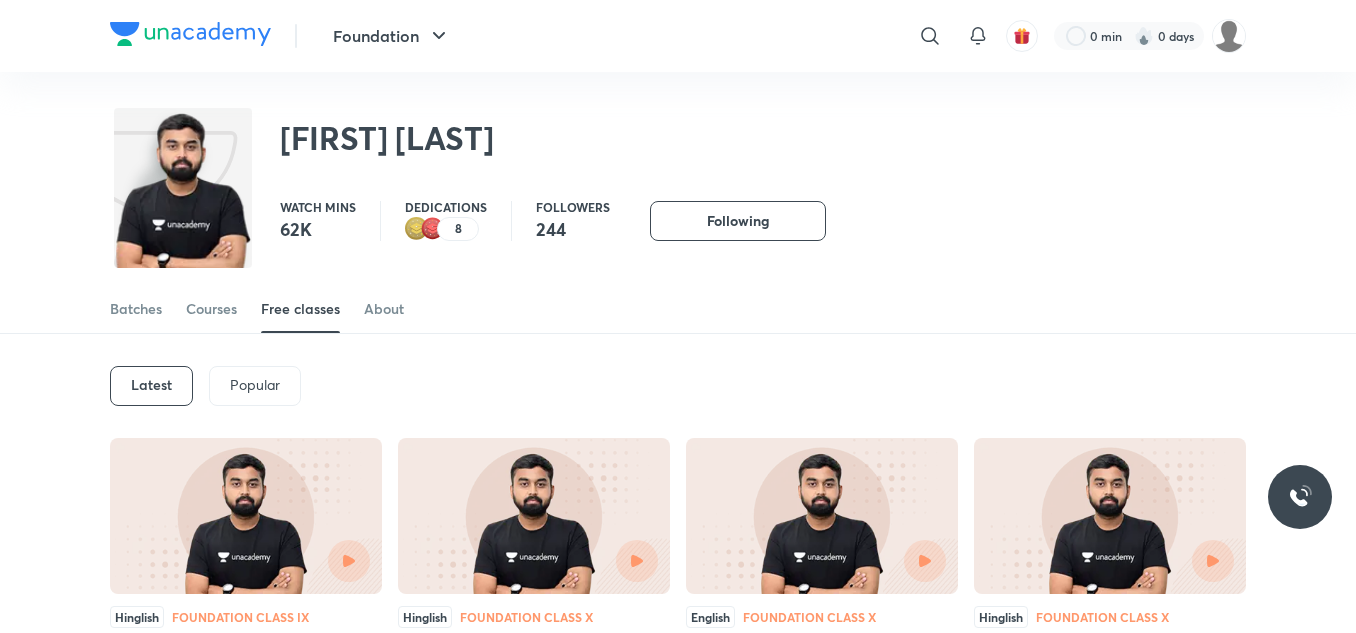 scroll, scrollTop: 0, scrollLeft: 0, axis: both 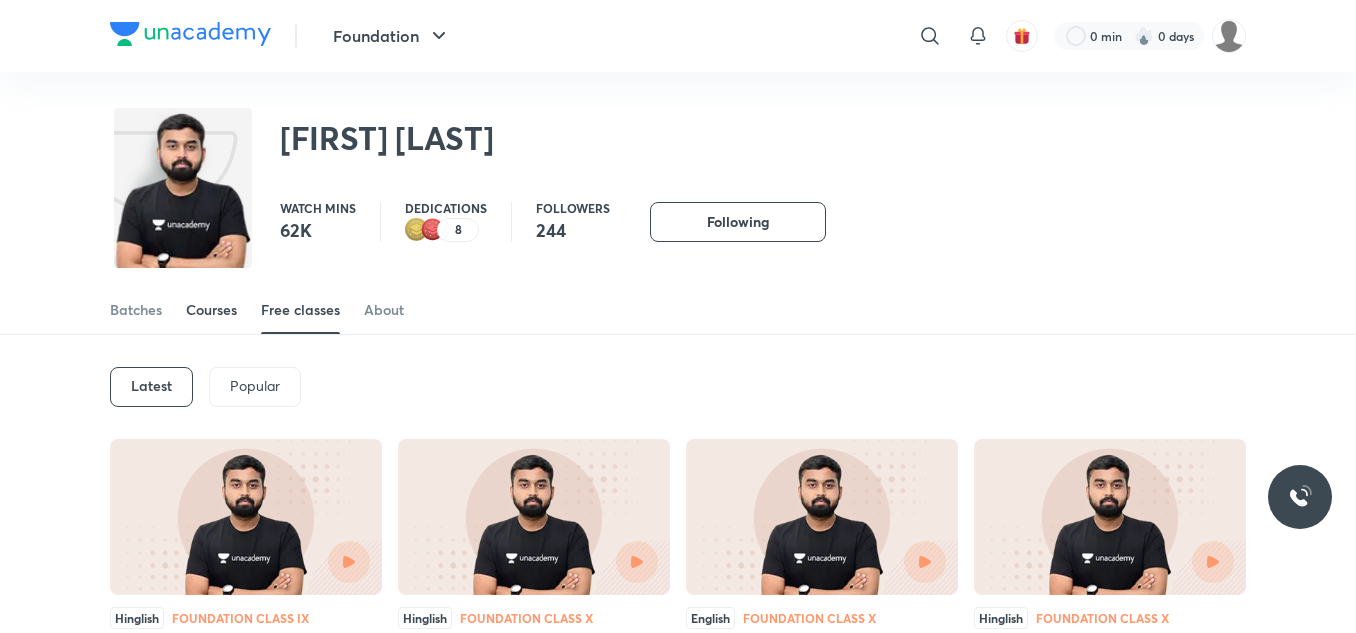 click on "Courses" at bounding box center (211, 310) 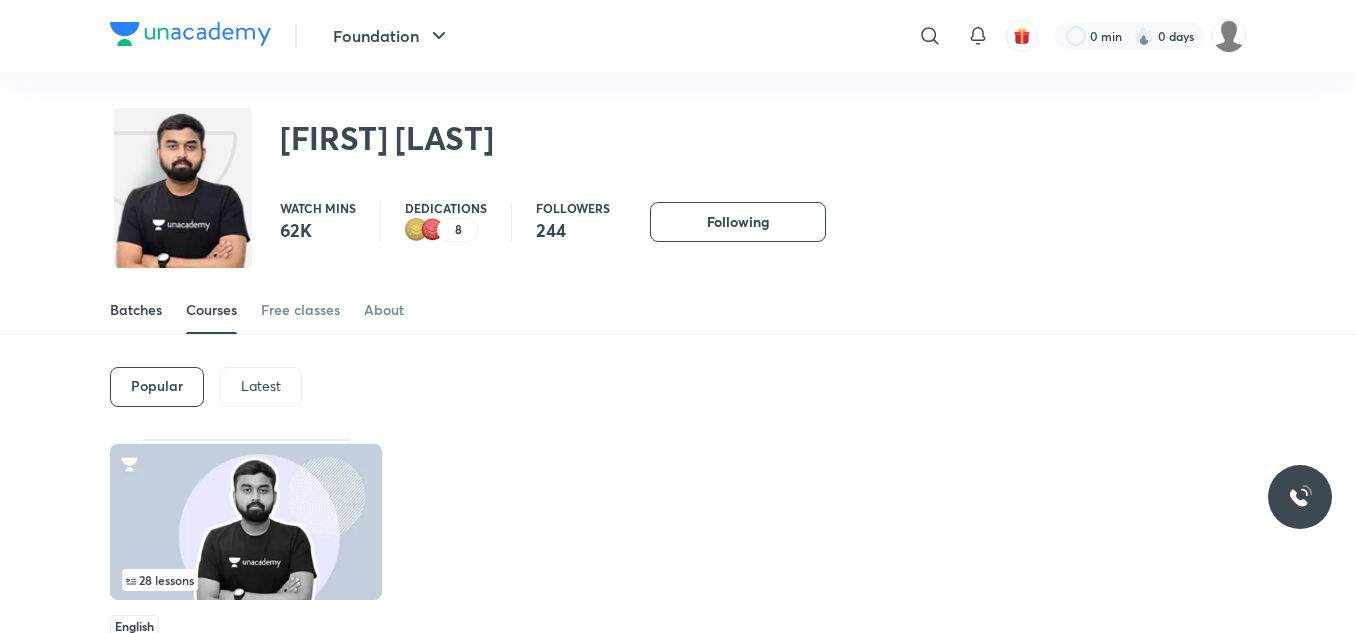 click on "Batches" at bounding box center [136, 310] 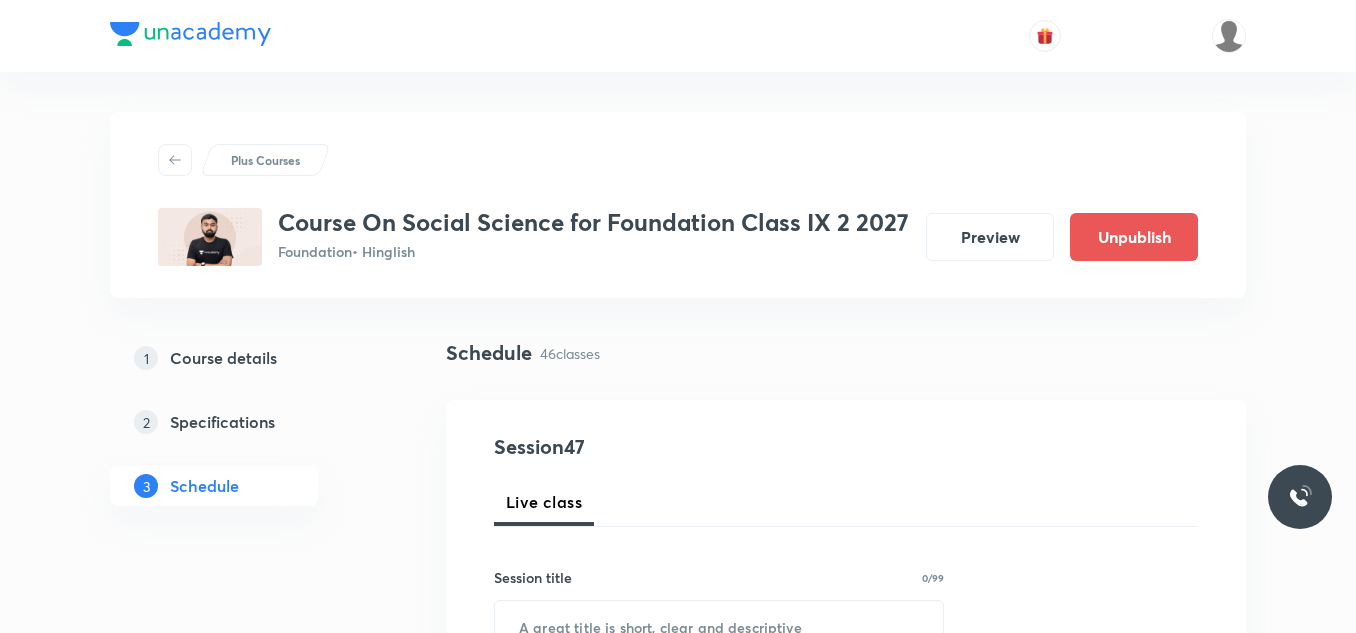 scroll, scrollTop: 0, scrollLeft: 0, axis: both 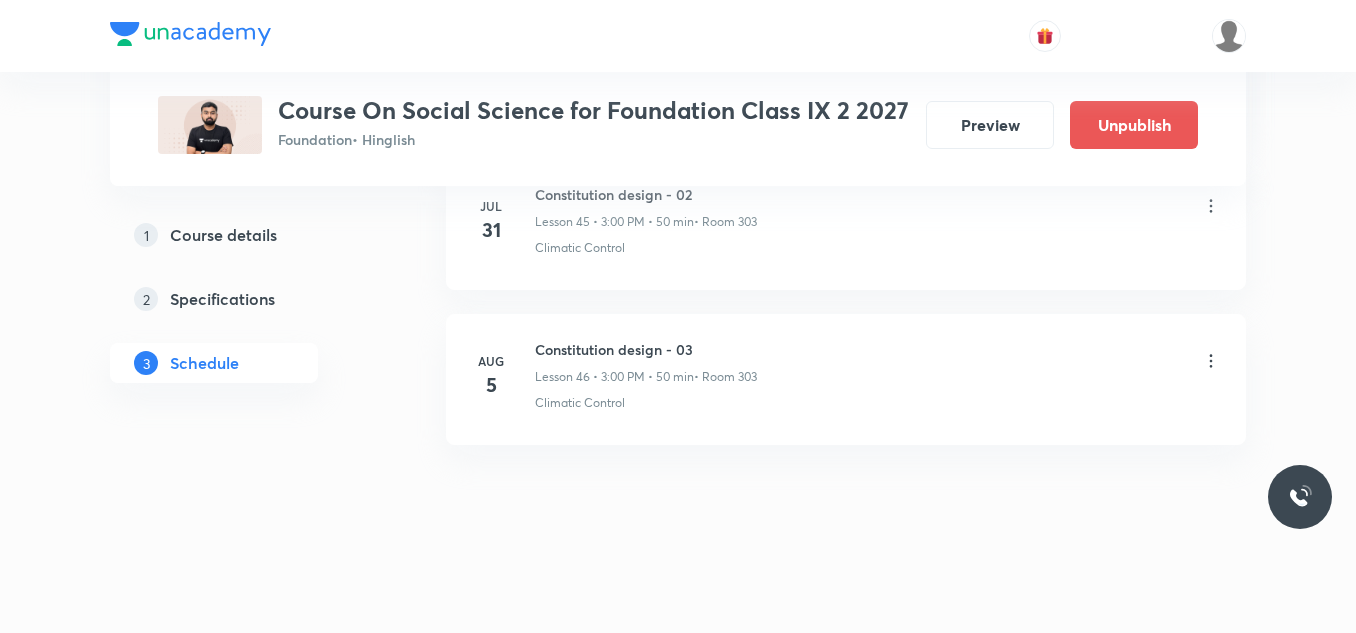 click on "Constitution design - 03 Lesson 46 • [TIME] • [DURATION]  • Room 303 Climatic Control" at bounding box center [878, 375] 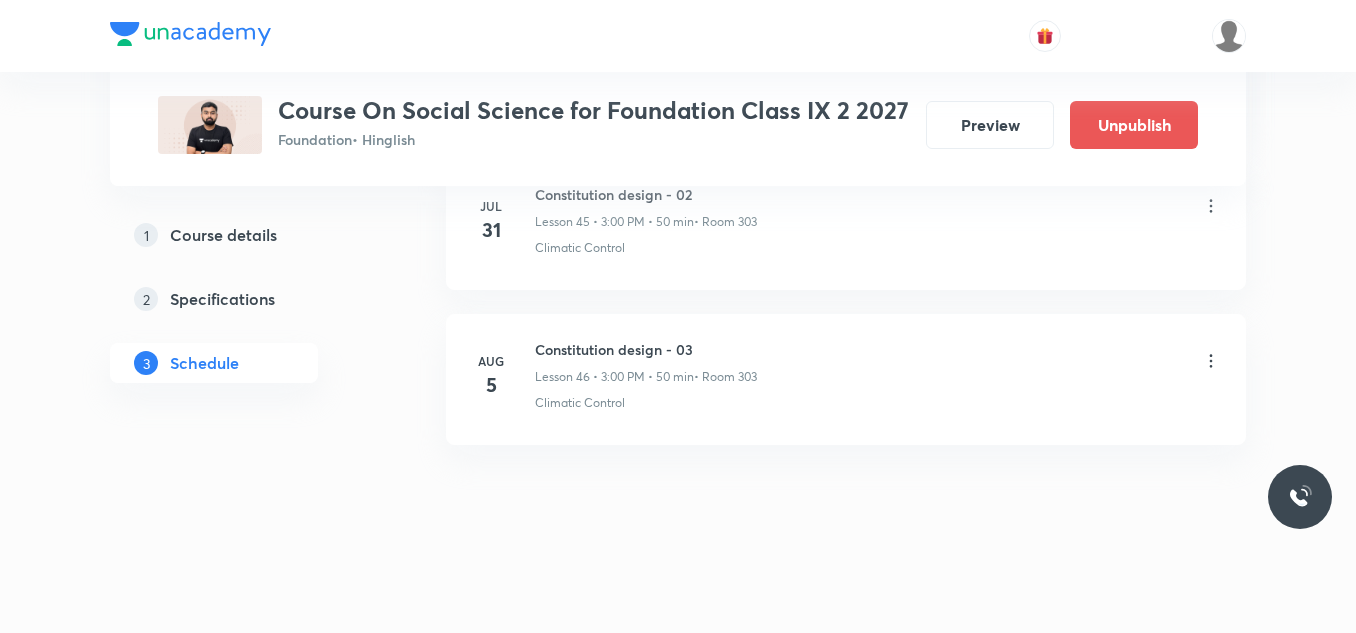 click on "Lesson 46 • 3:00 PM • 50 min" at bounding box center (614, 377) 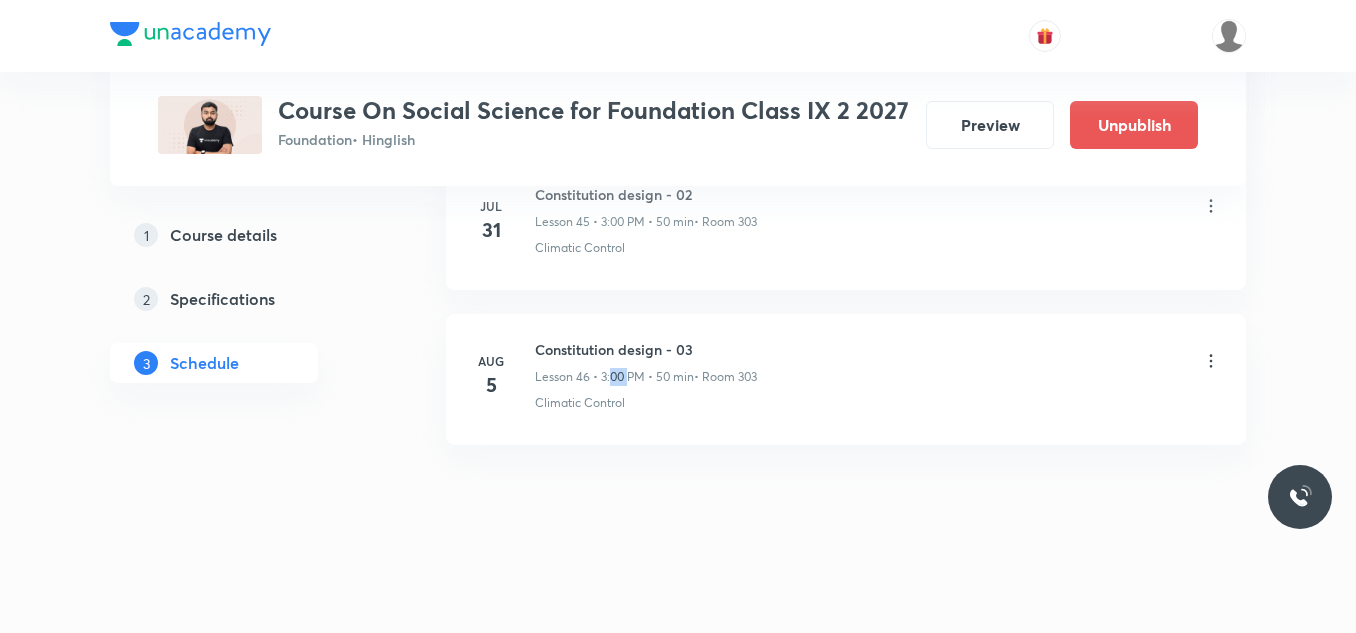 click on "Lesson 46 • 3:00 PM • 50 min" at bounding box center [614, 377] 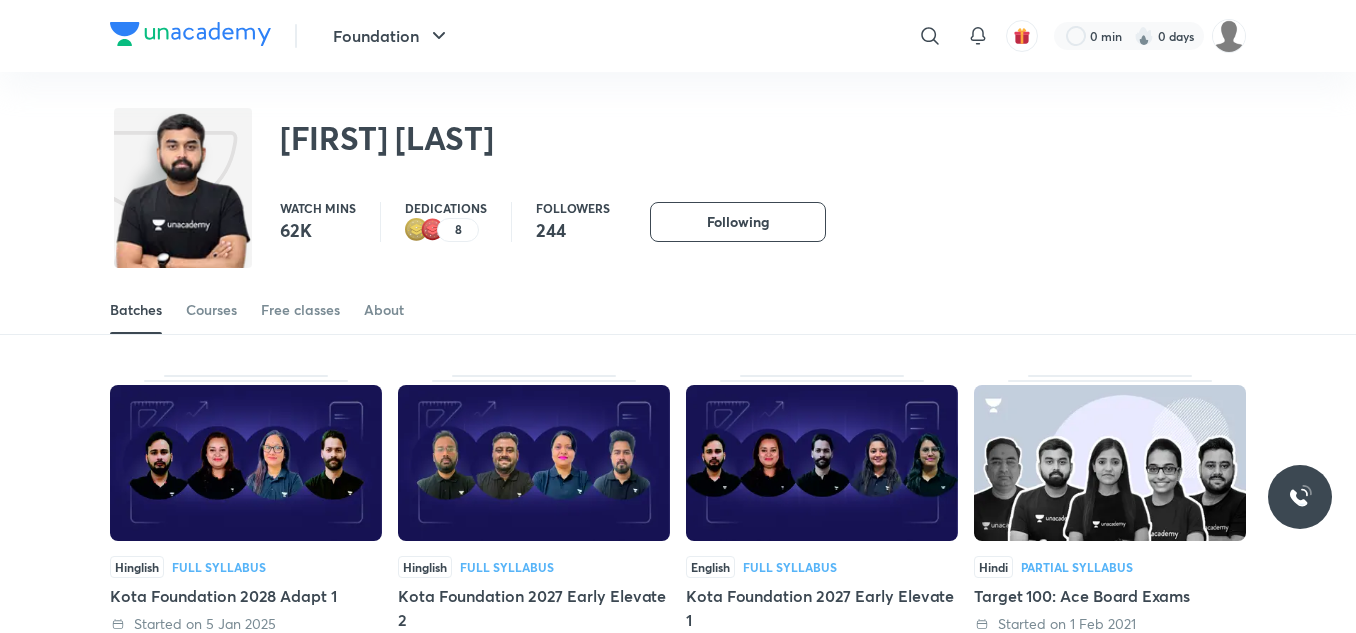 scroll, scrollTop: 0, scrollLeft: 0, axis: both 